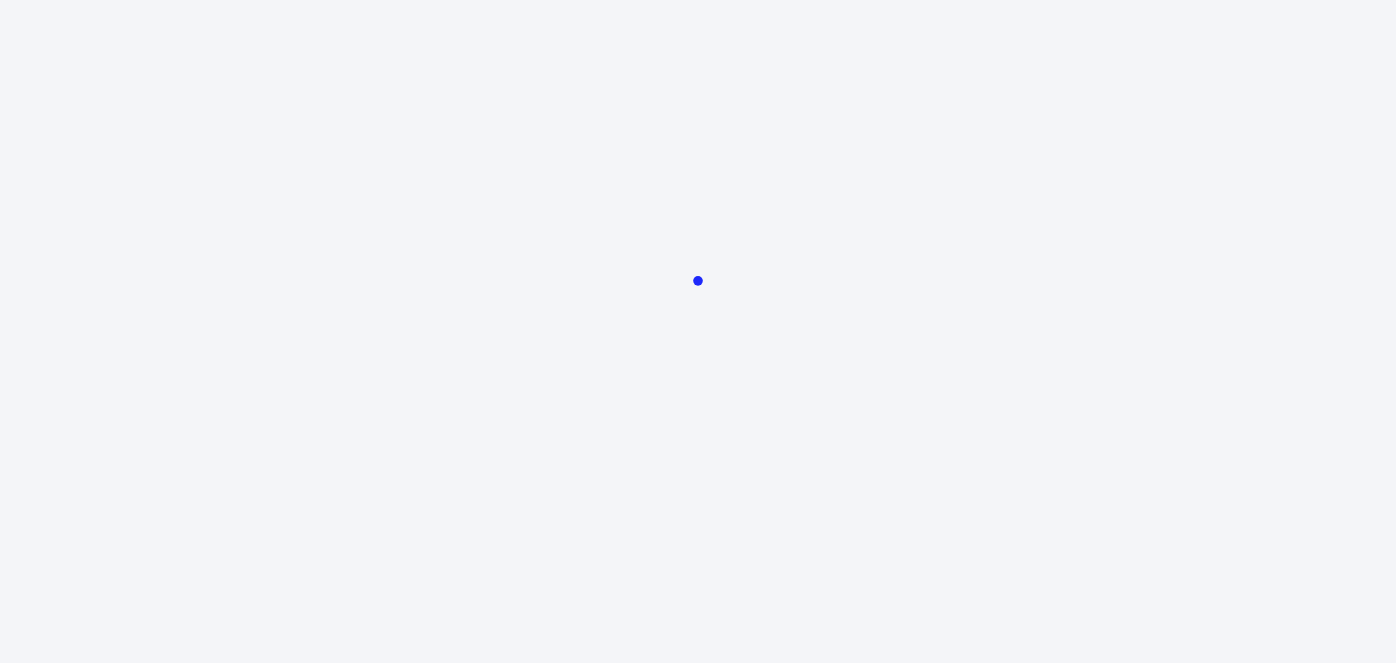 scroll, scrollTop: 0, scrollLeft: 0, axis: both 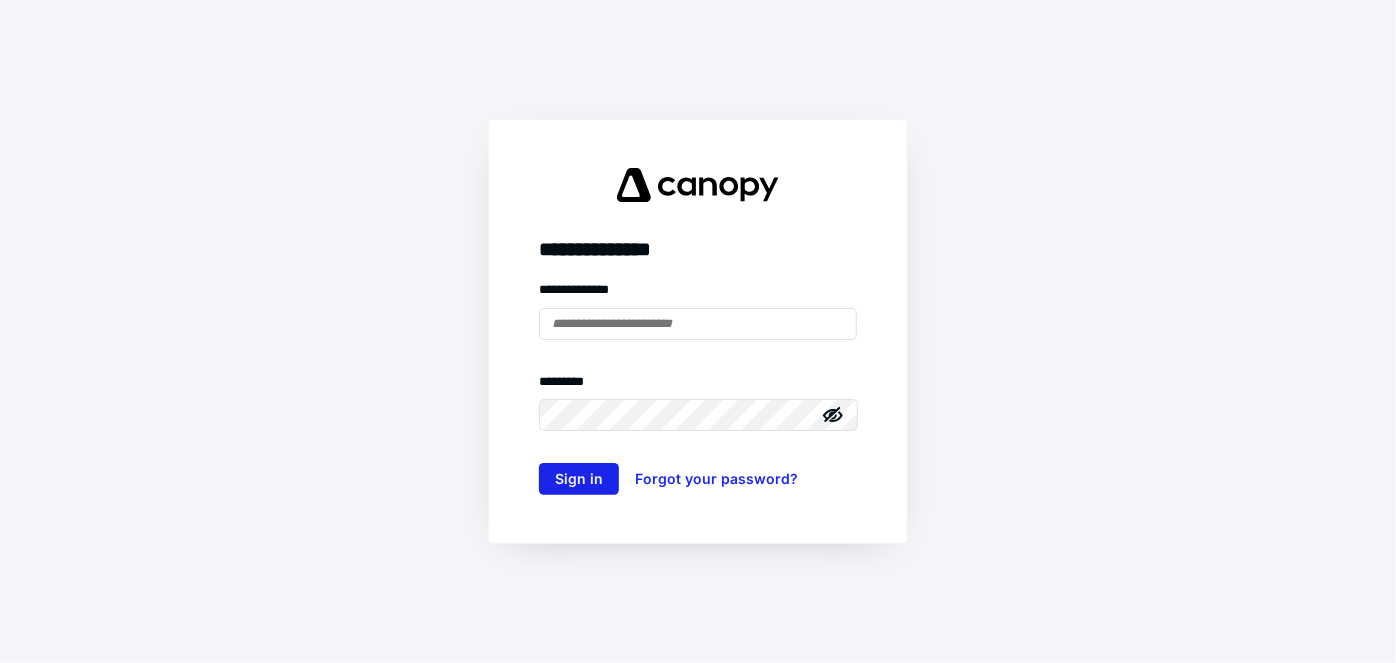 type on "**********" 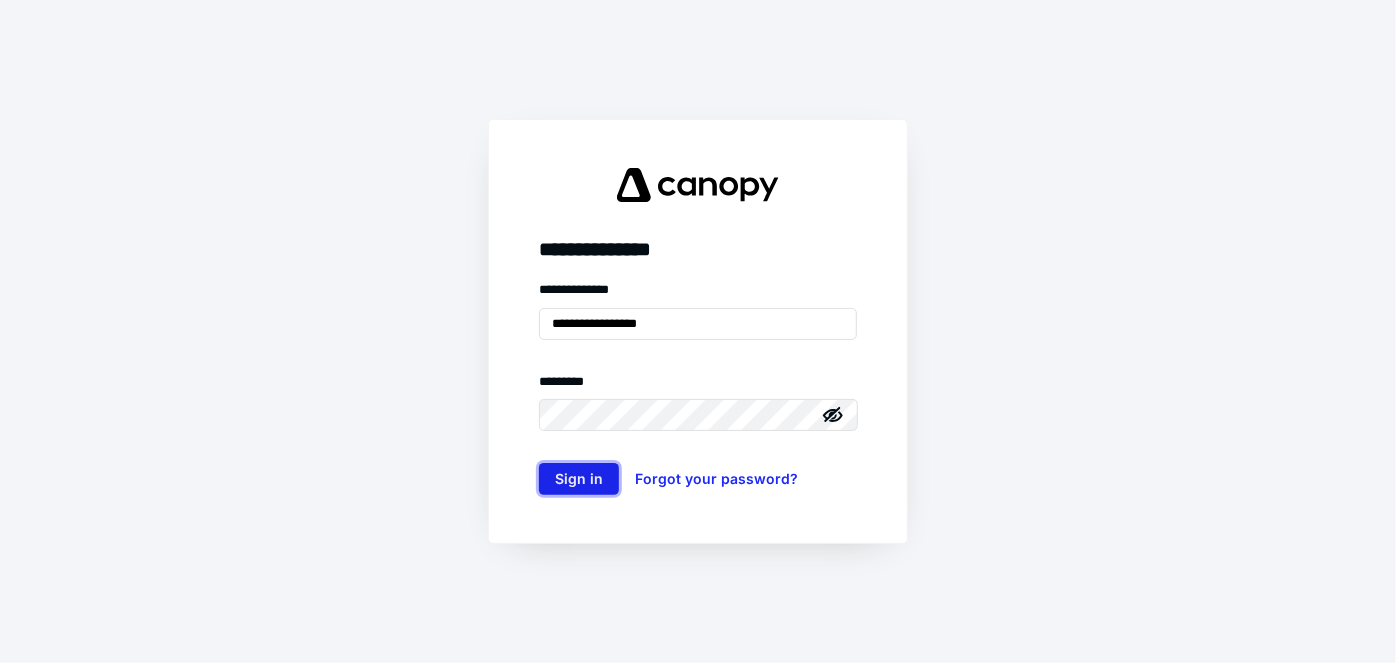 click on "Sign in" at bounding box center [579, 479] 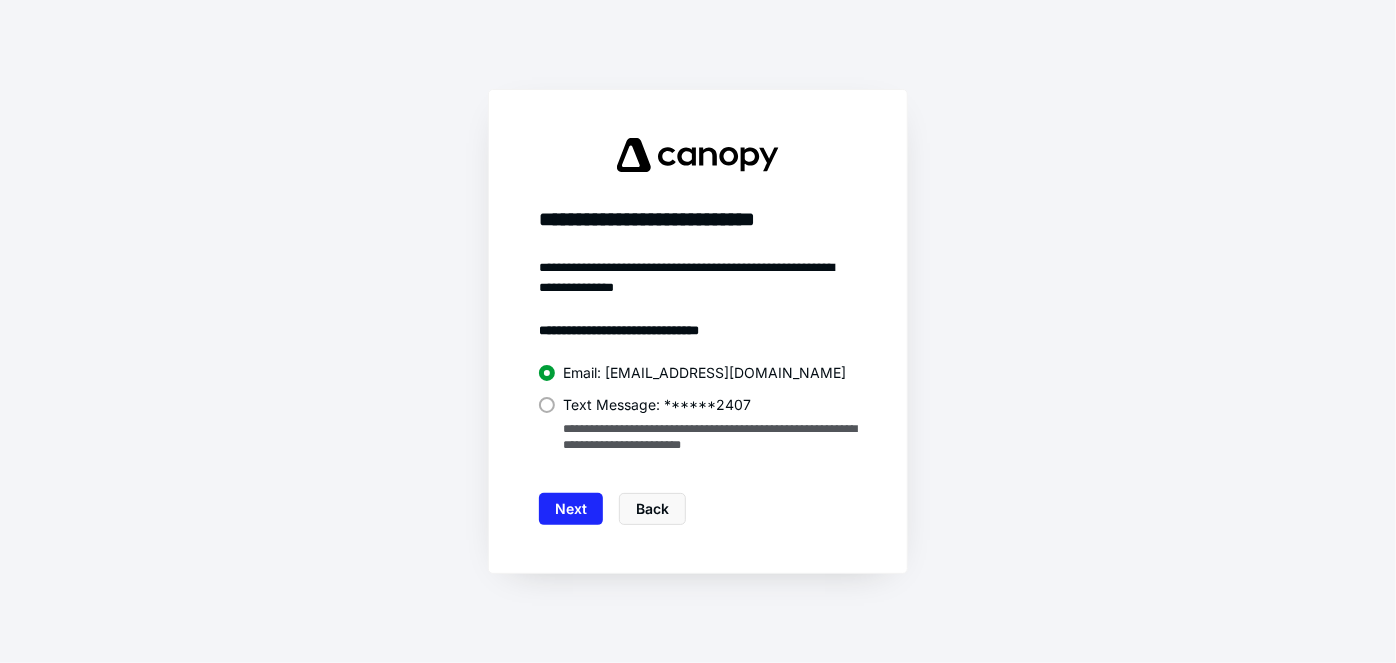 click at bounding box center (547, 405) 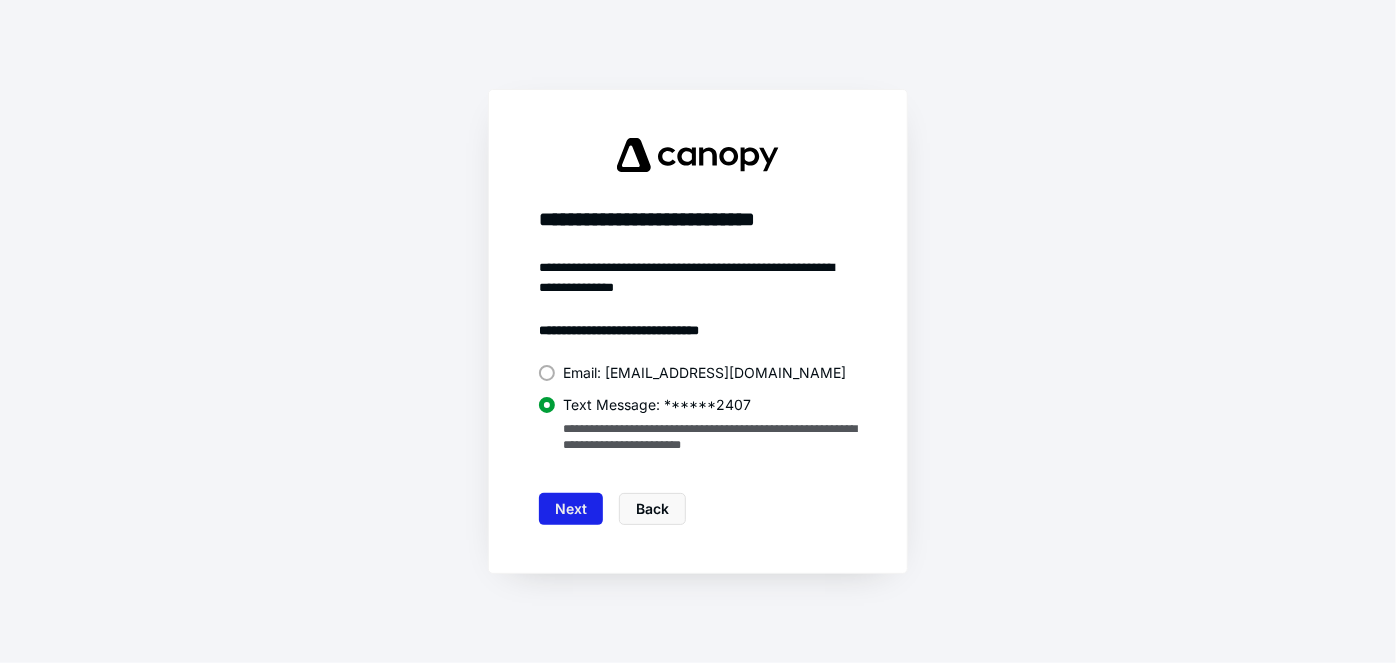 click on "Next" at bounding box center [571, 509] 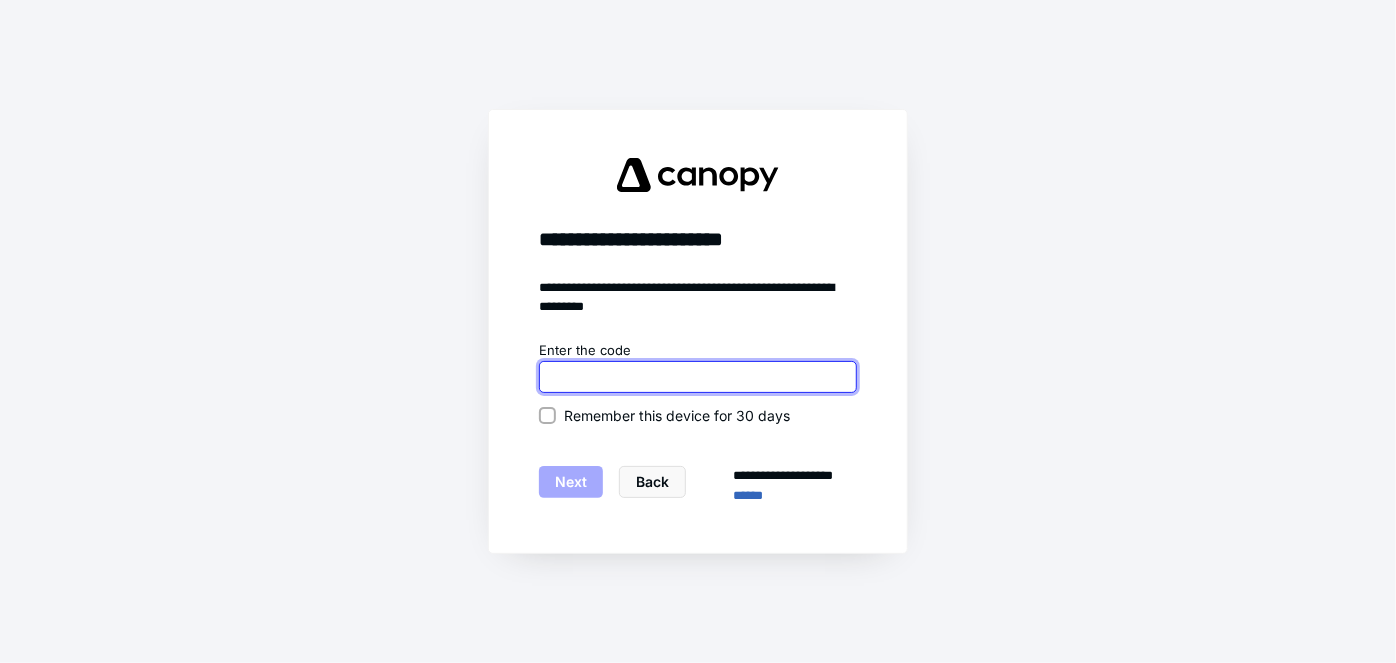 click at bounding box center (698, 377) 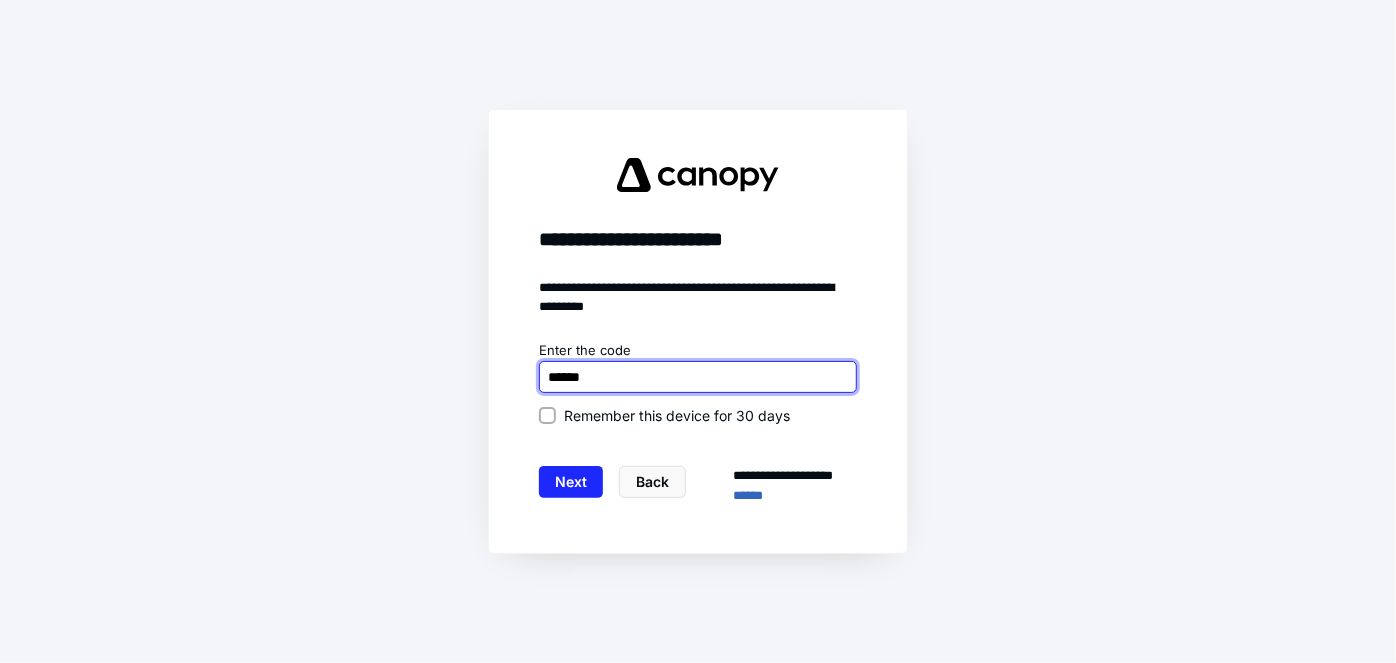 type on "******" 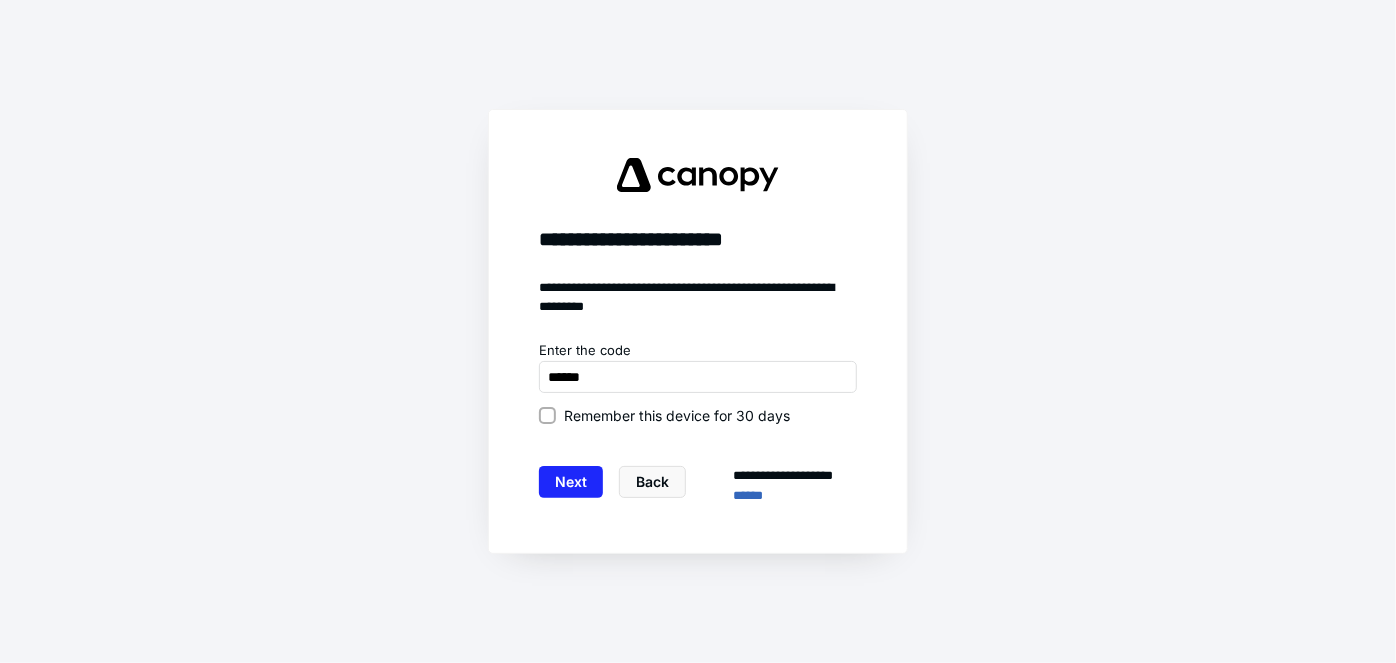 click on "Remember this device for 30 days" at bounding box center [677, 415] 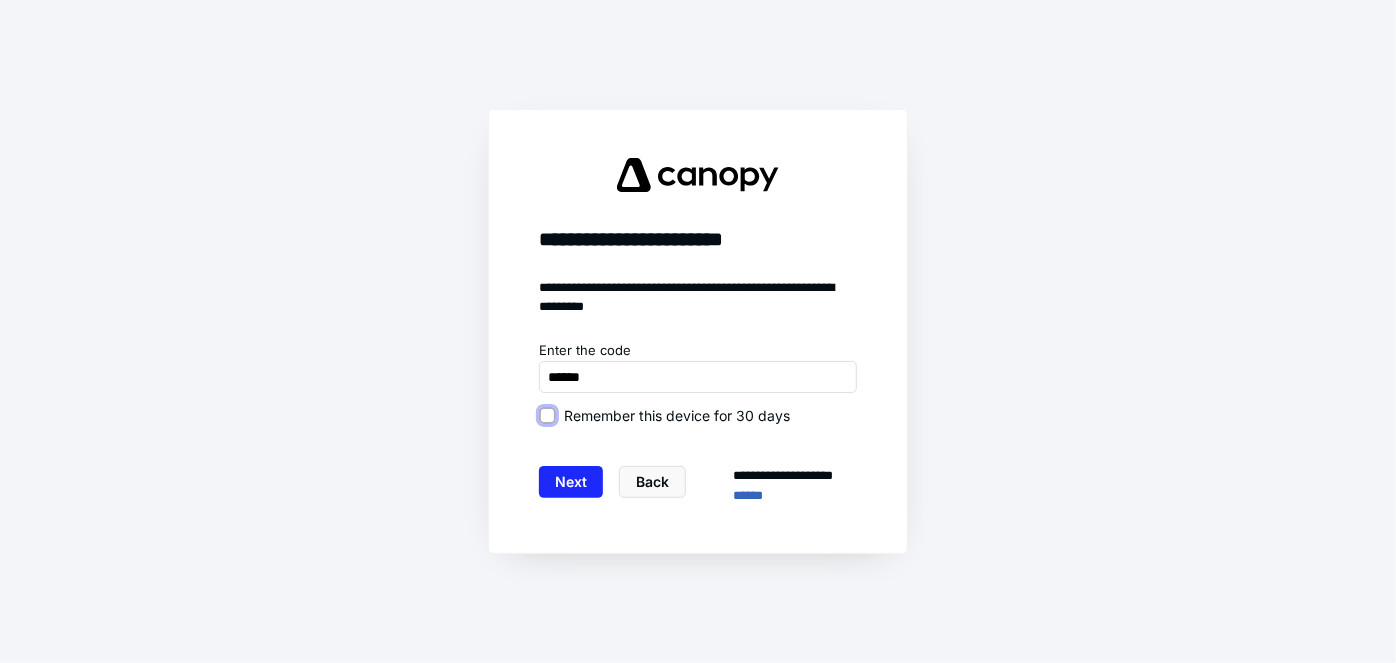 click on "Remember this device for 30 days" at bounding box center [547, 415] 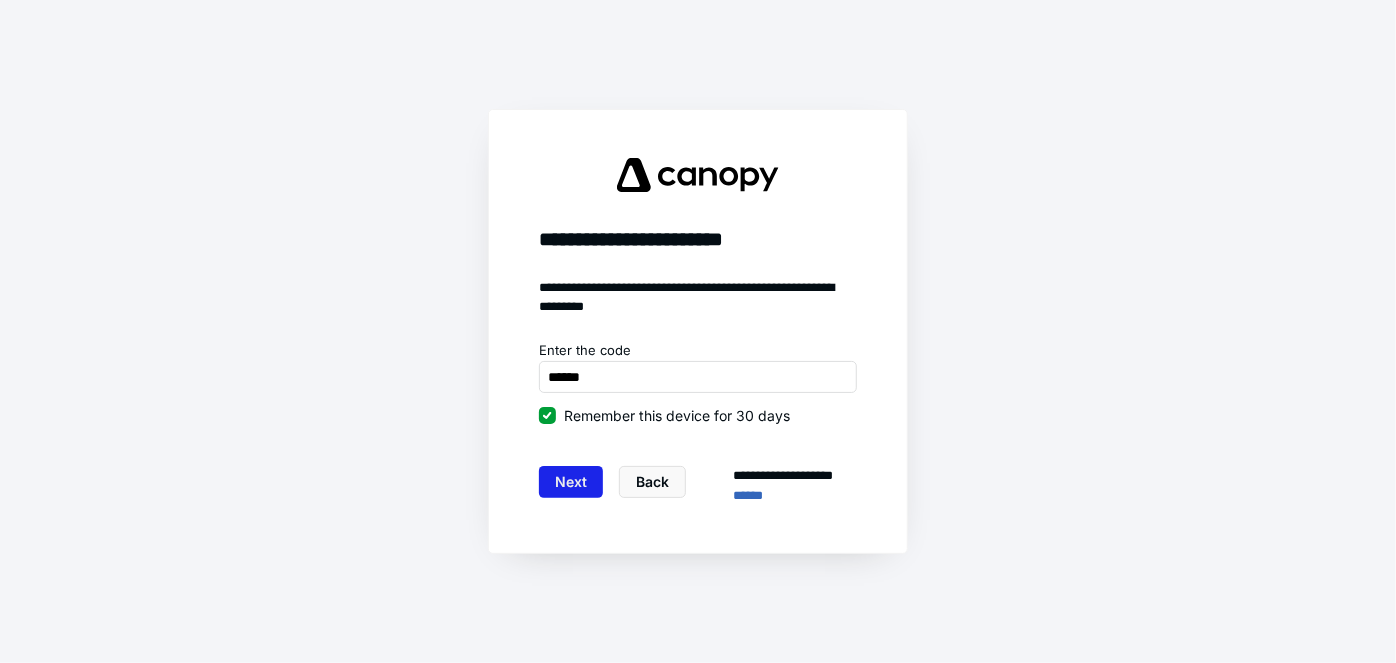 click on "Next" at bounding box center (571, 482) 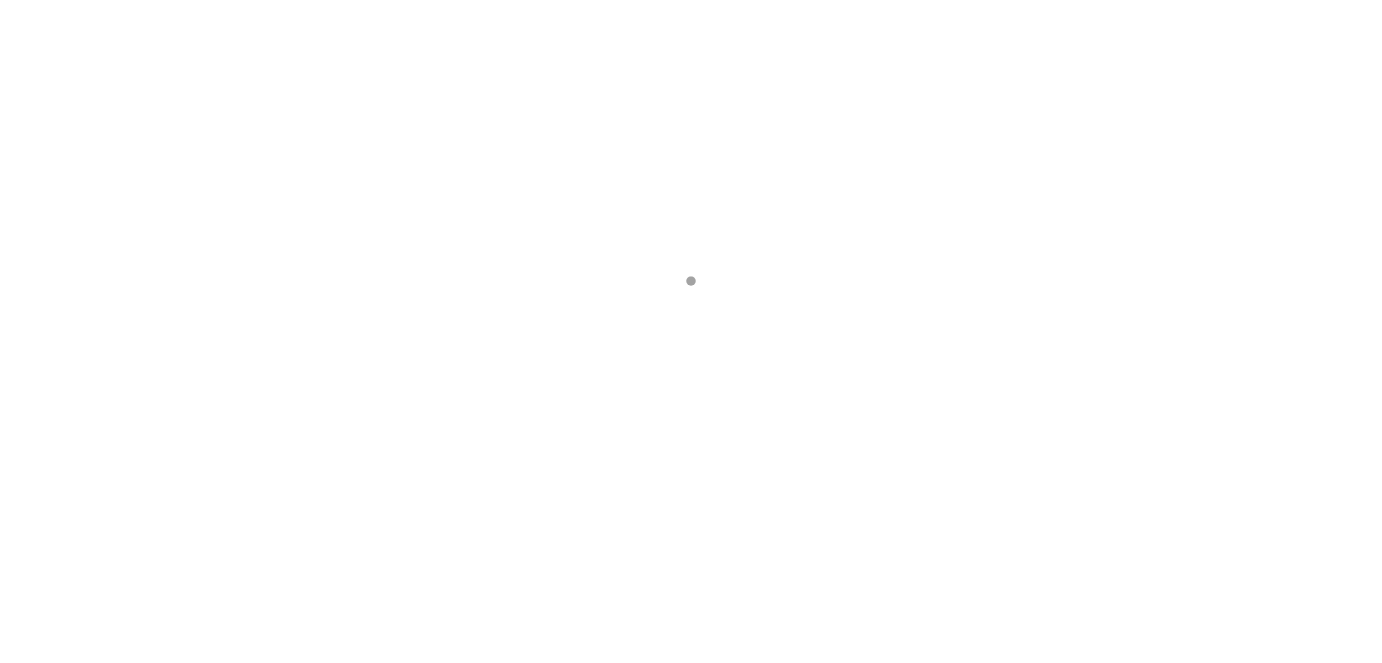 scroll, scrollTop: 0, scrollLeft: 0, axis: both 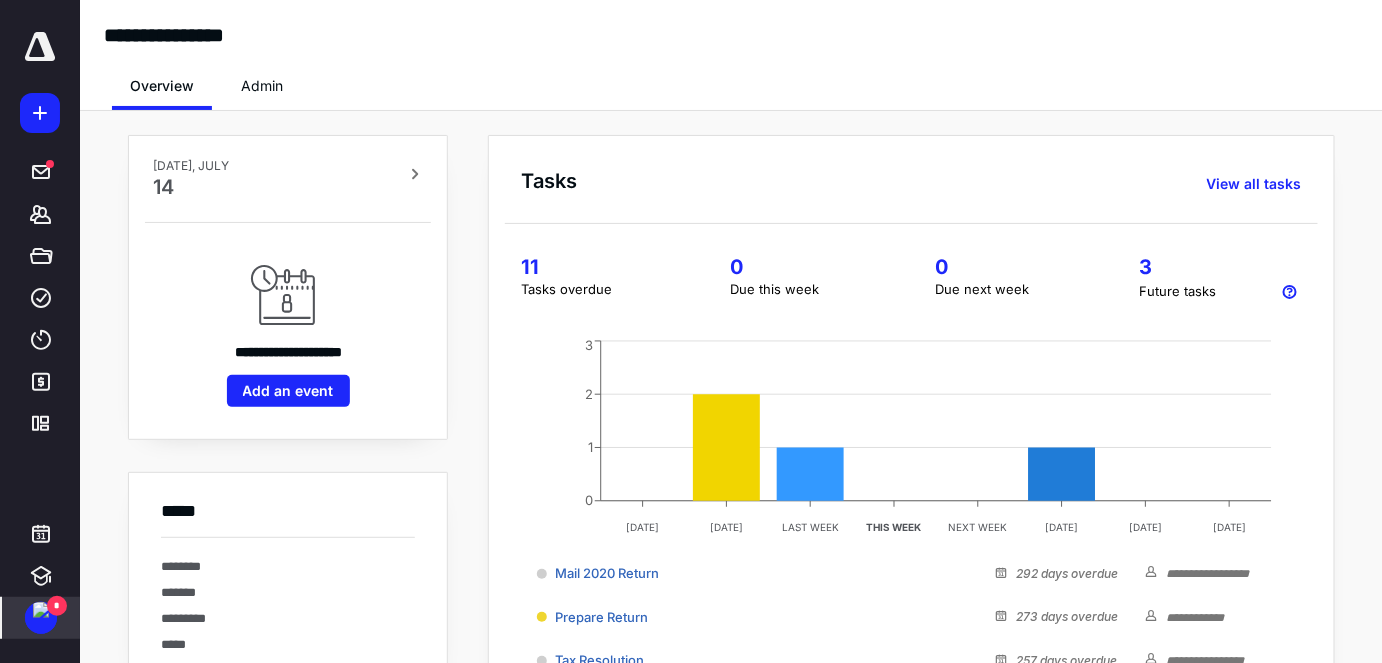 click on "*" at bounding box center [41, 618] 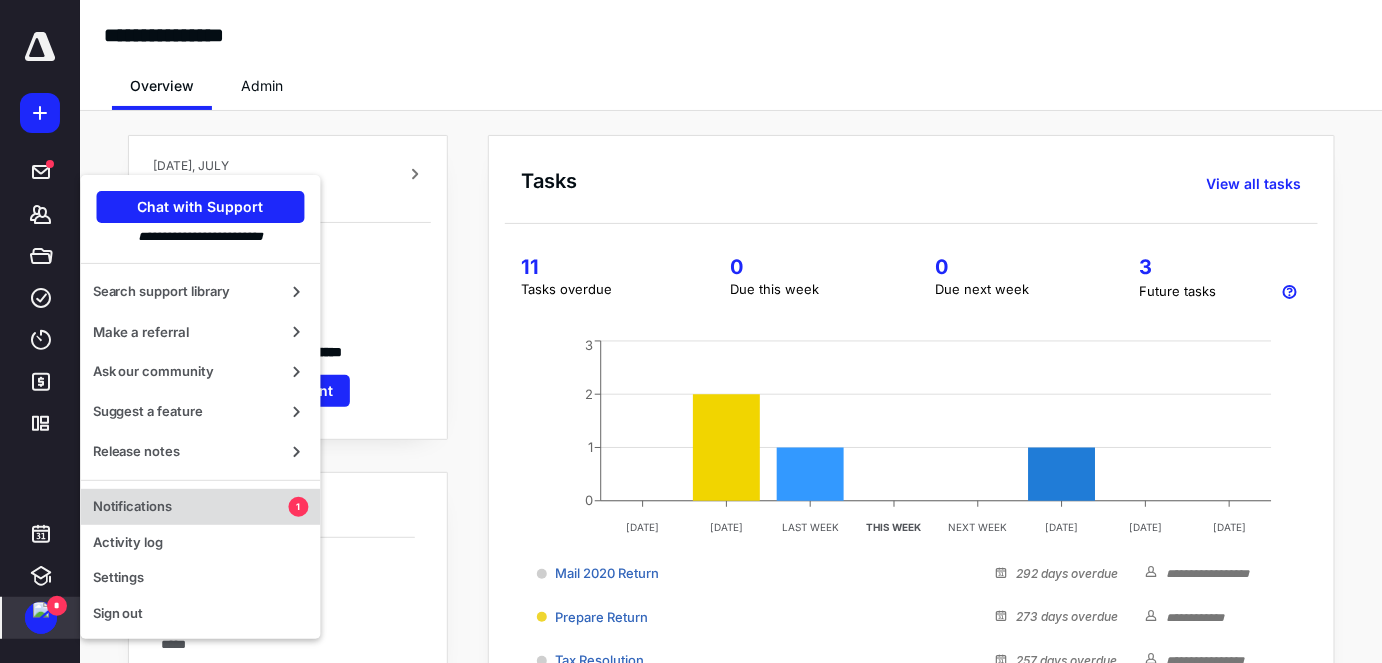 click on "Notifications" at bounding box center [191, 507] 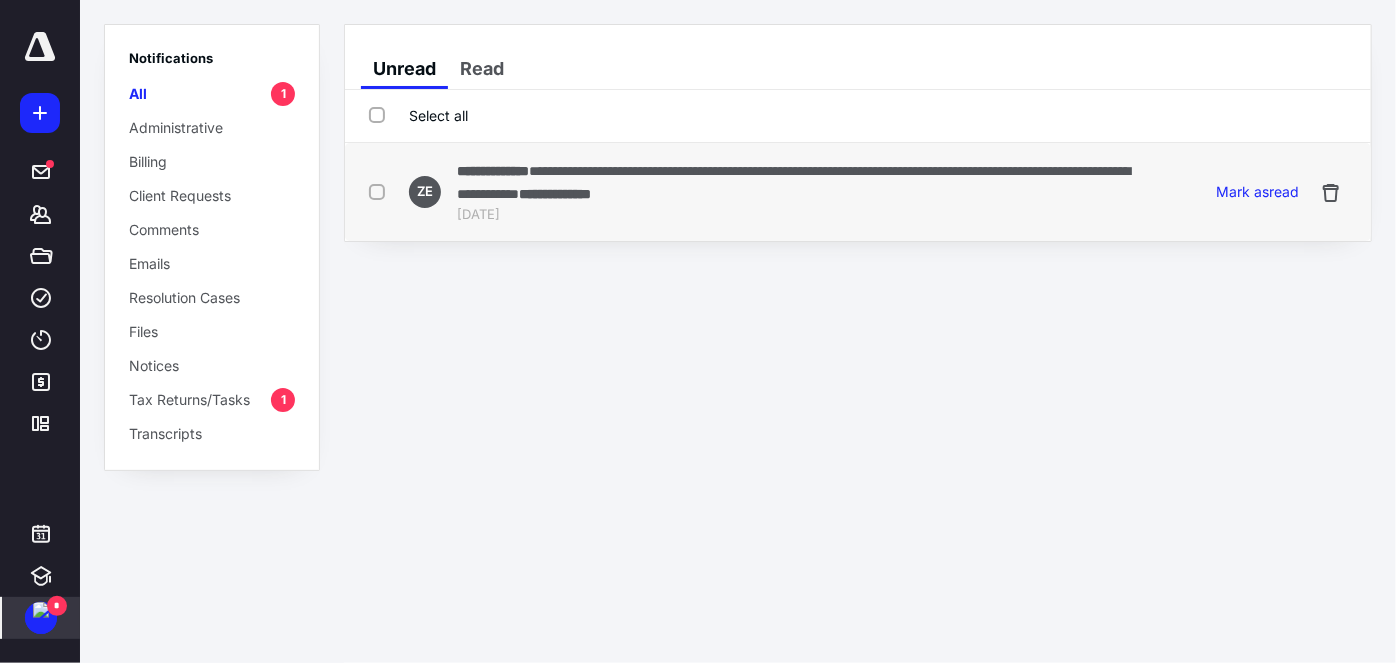 click at bounding box center [381, 191] 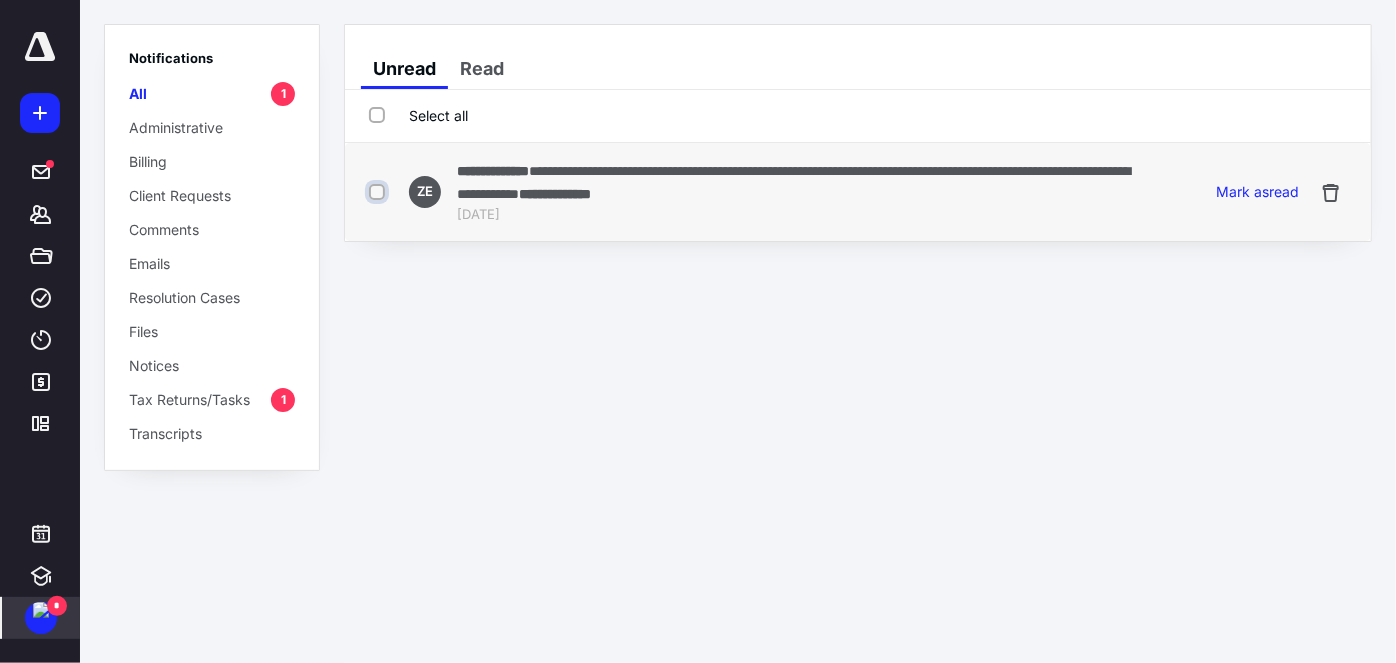 click at bounding box center [379, 192] 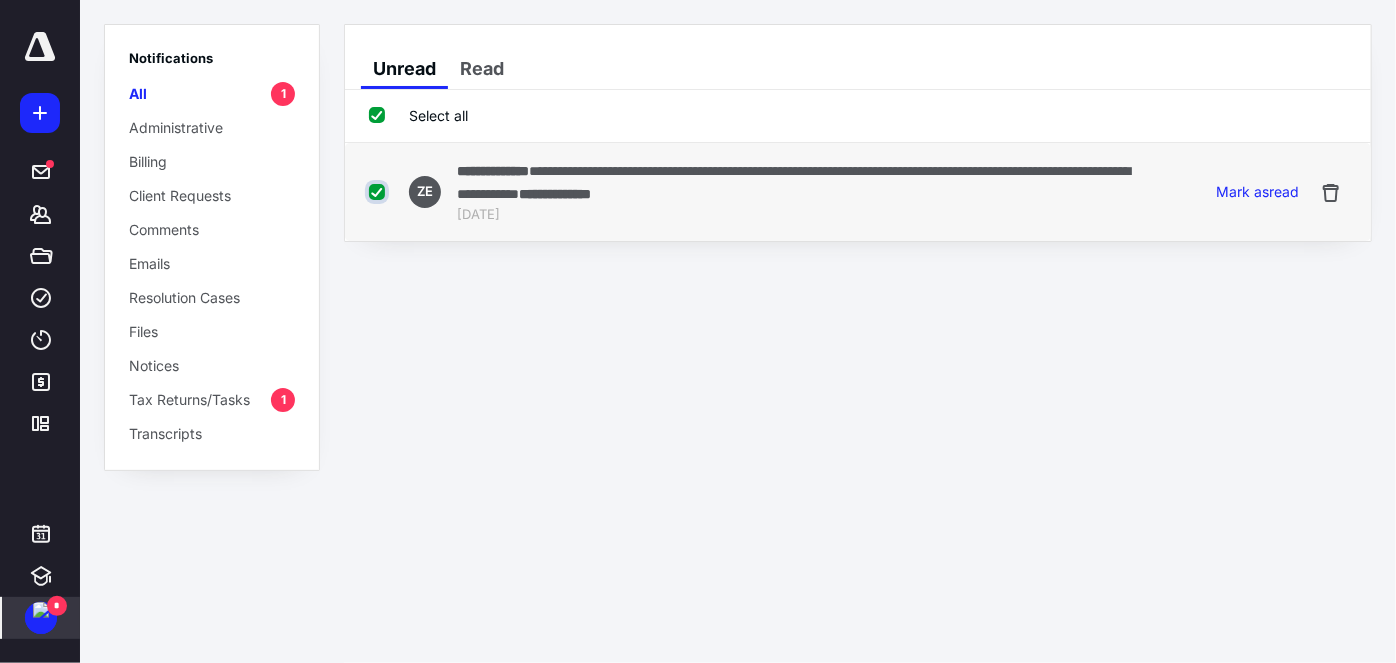checkbox on "true" 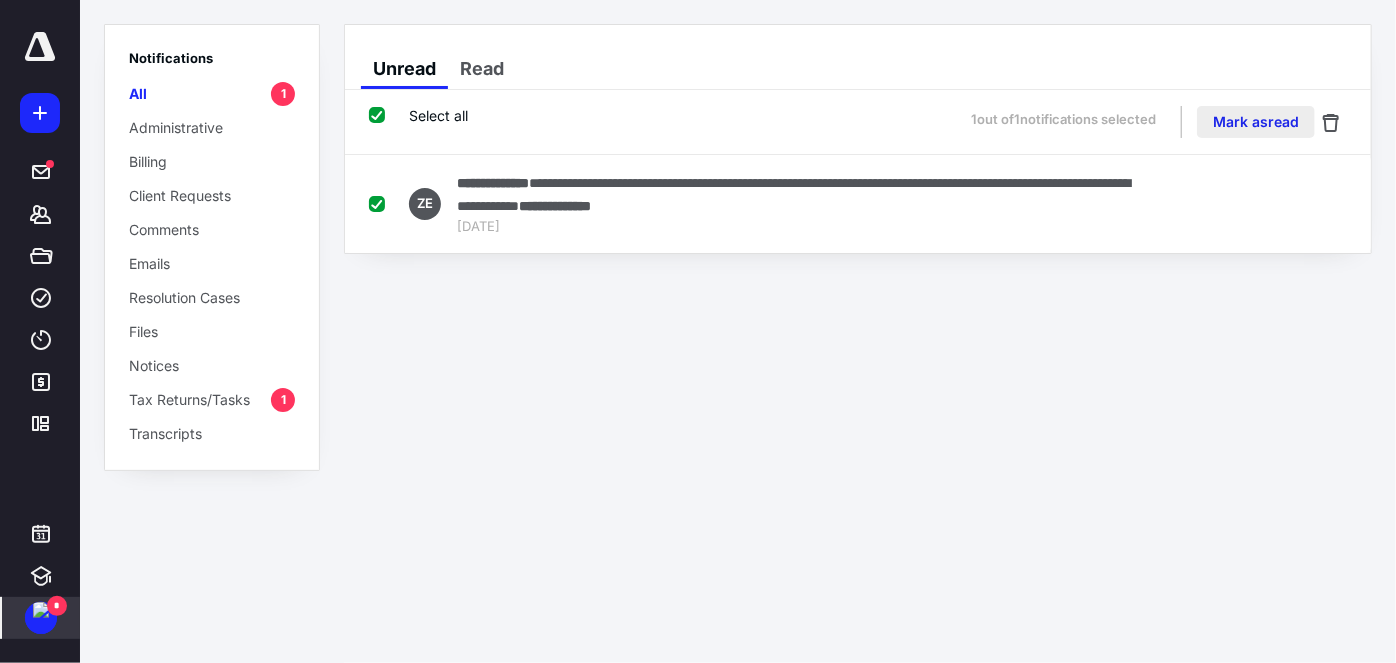 click on "Mark as  read" at bounding box center (1256, 122) 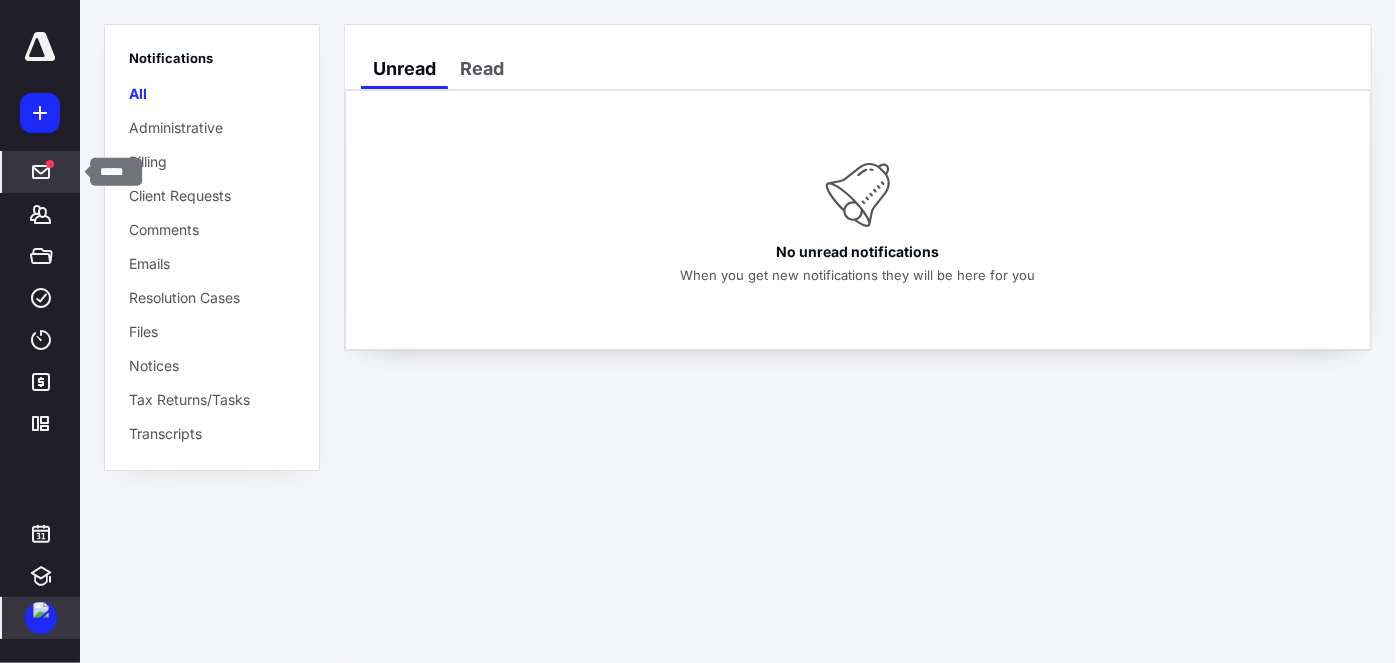 click 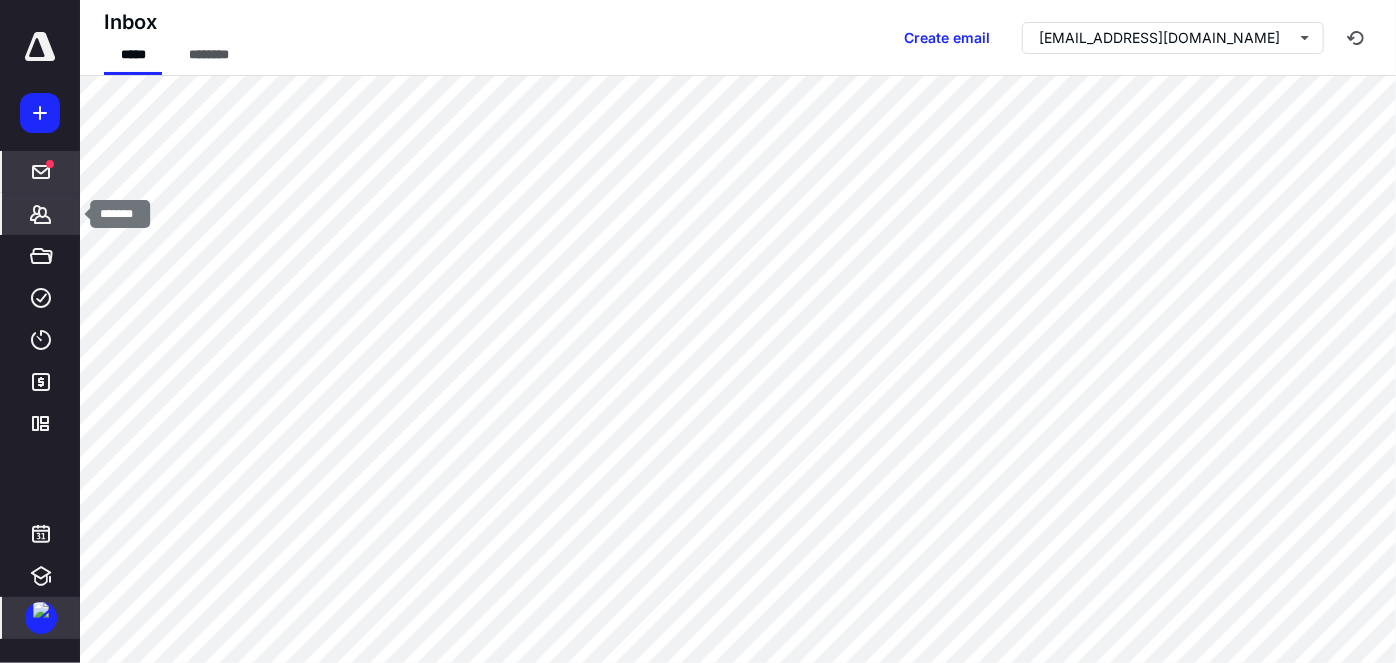 click 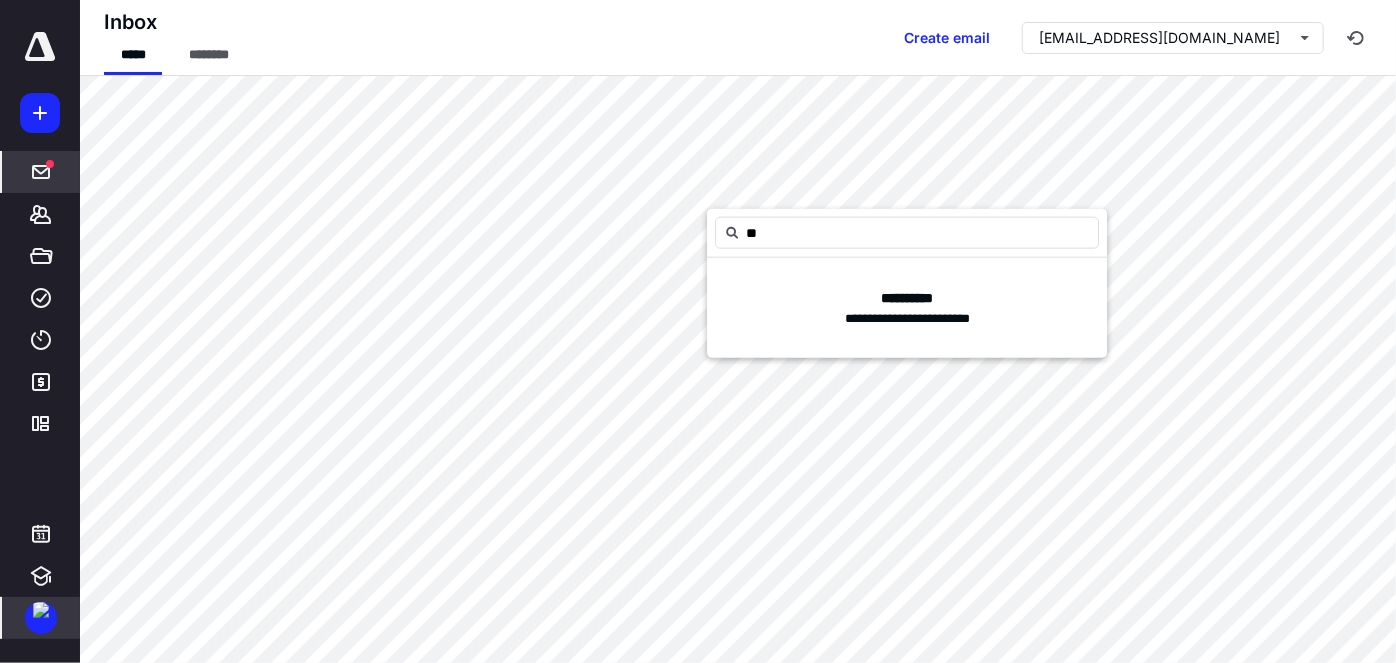 type on "*" 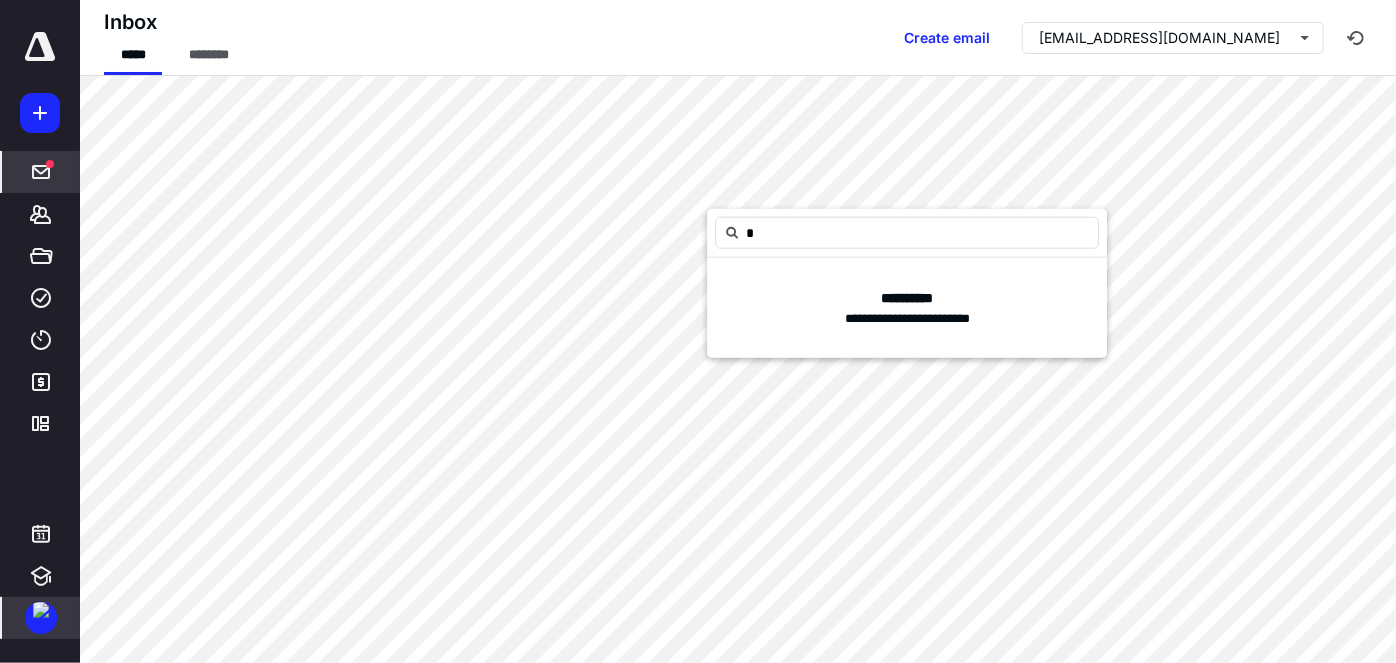 type 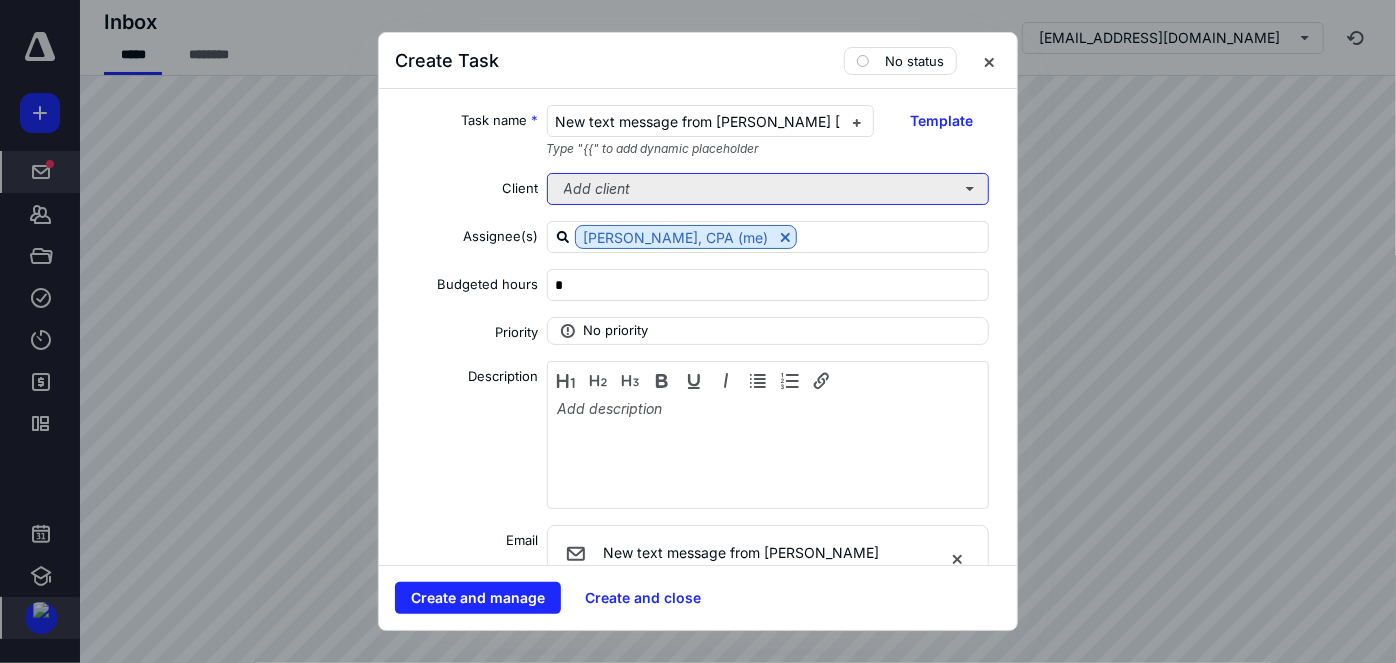 click on "Add client" at bounding box center (768, 189) 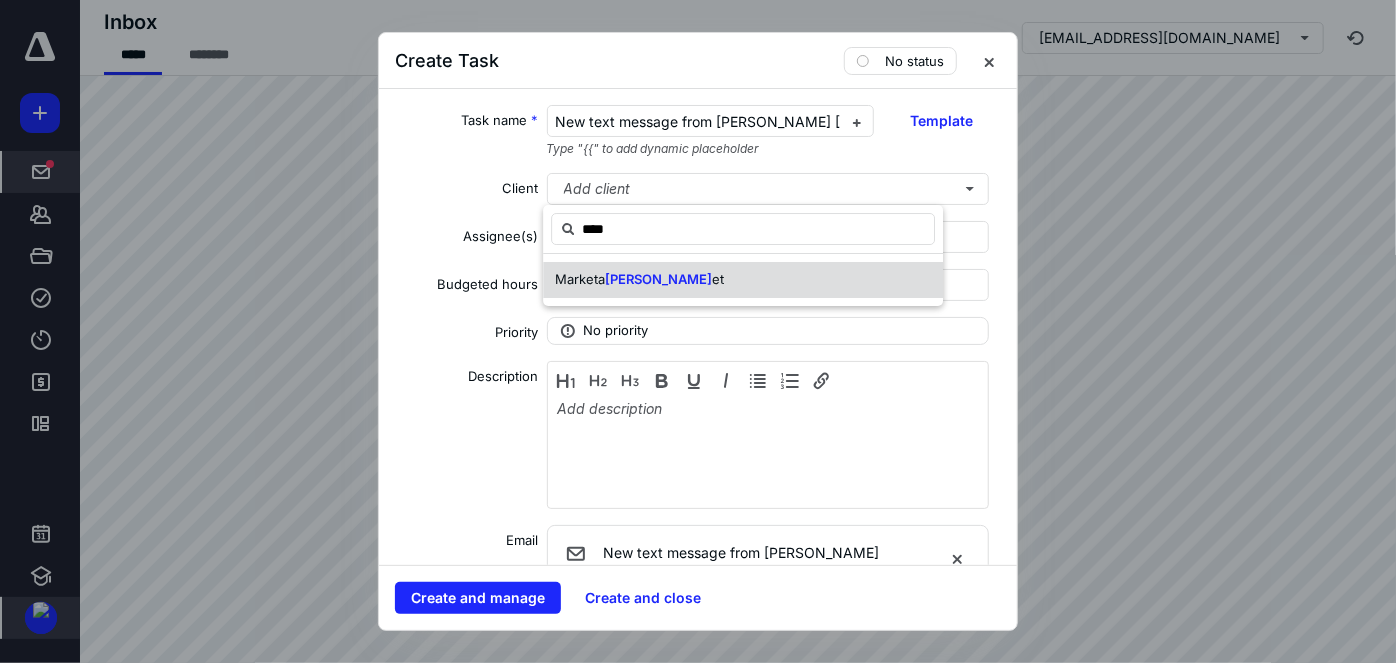 click on "Marketa  Sall et" at bounding box center [743, 280] 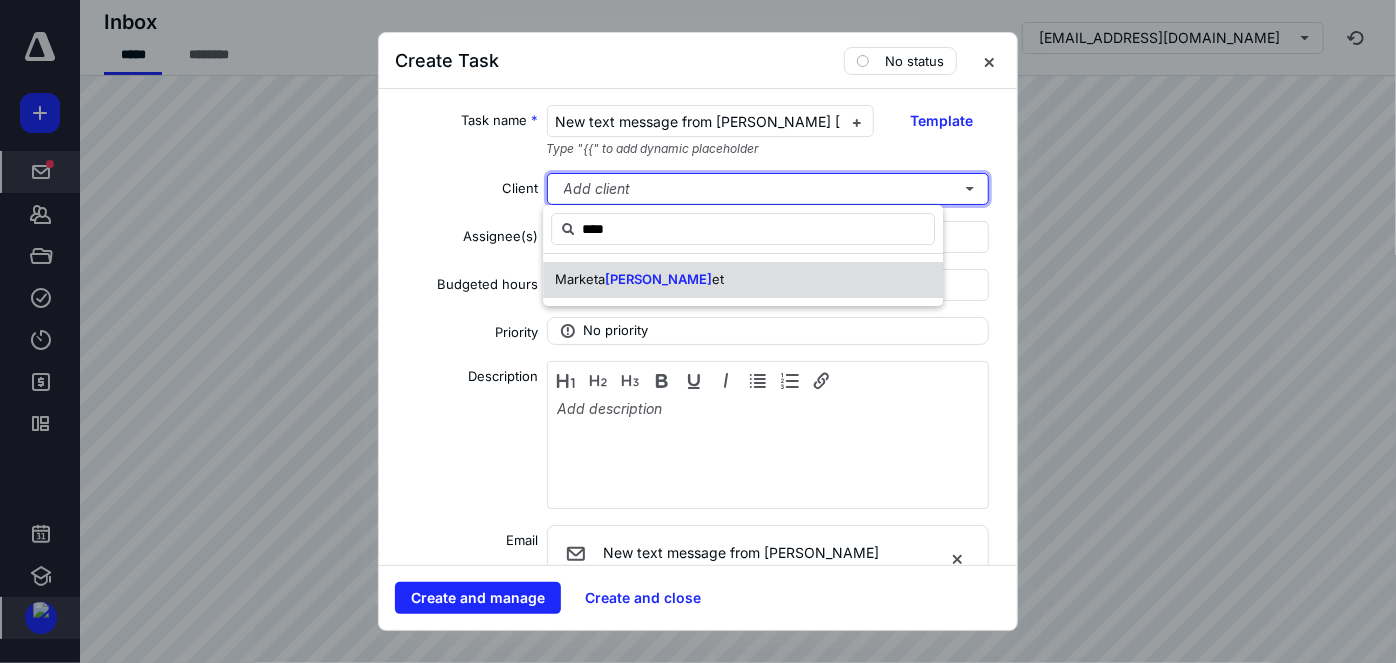 type 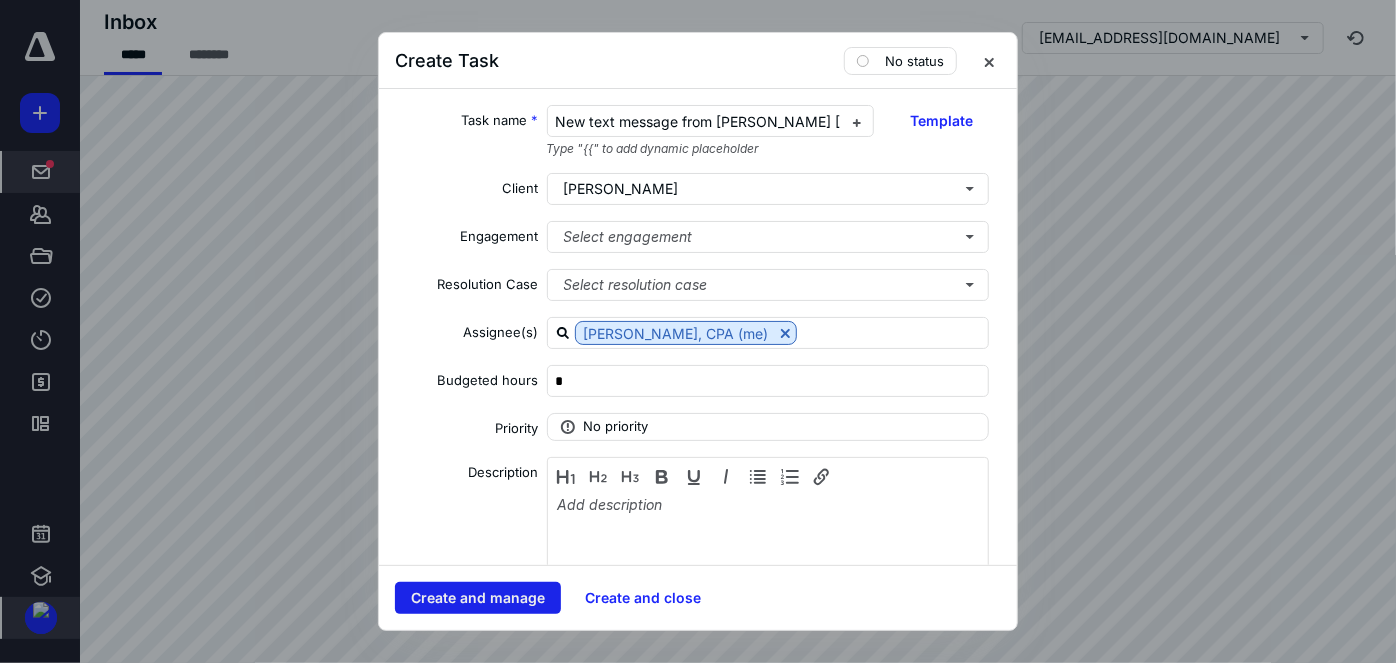 click on "Create and manage" at bounding box center (478, 598) 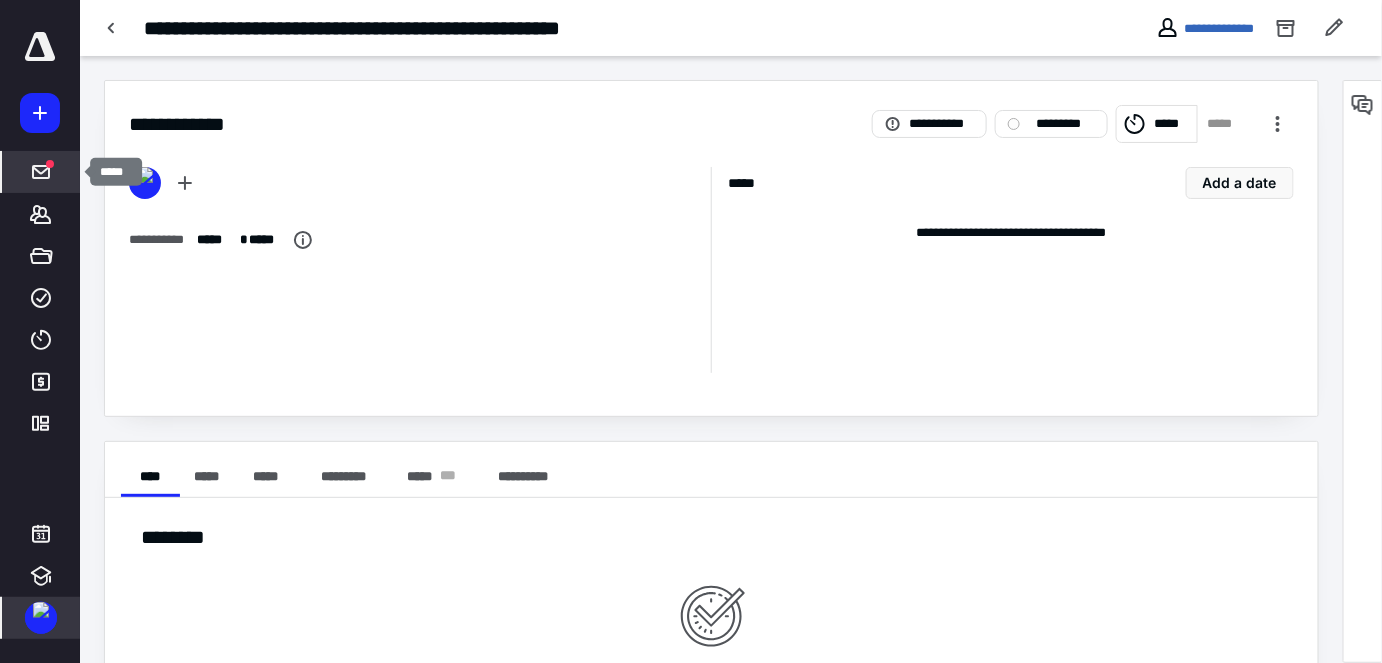 click 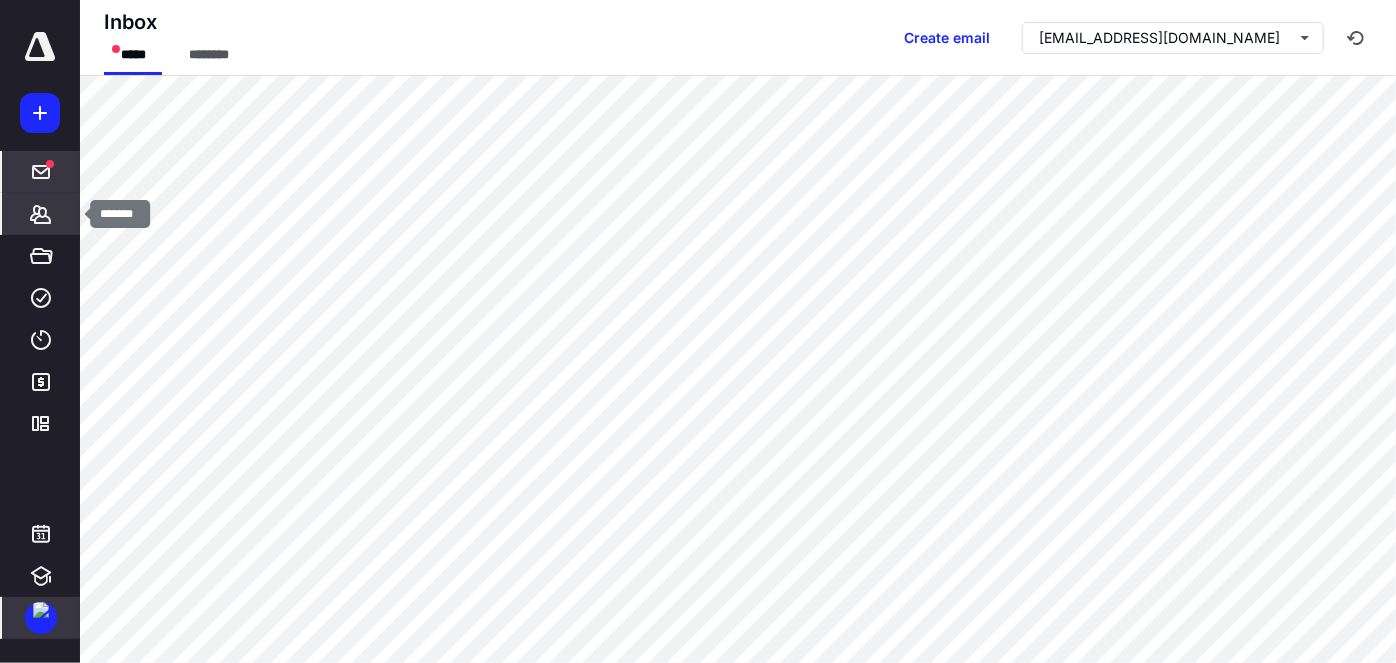 click 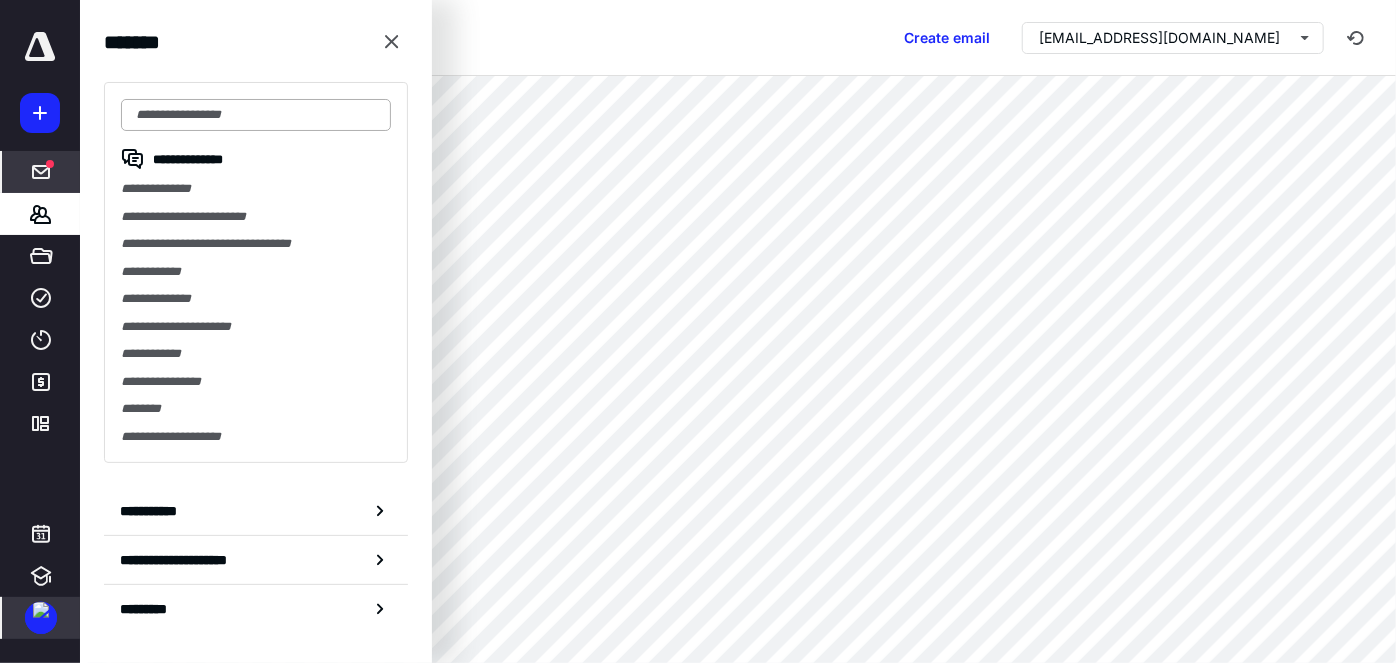 click at bounding box center (256, 115) 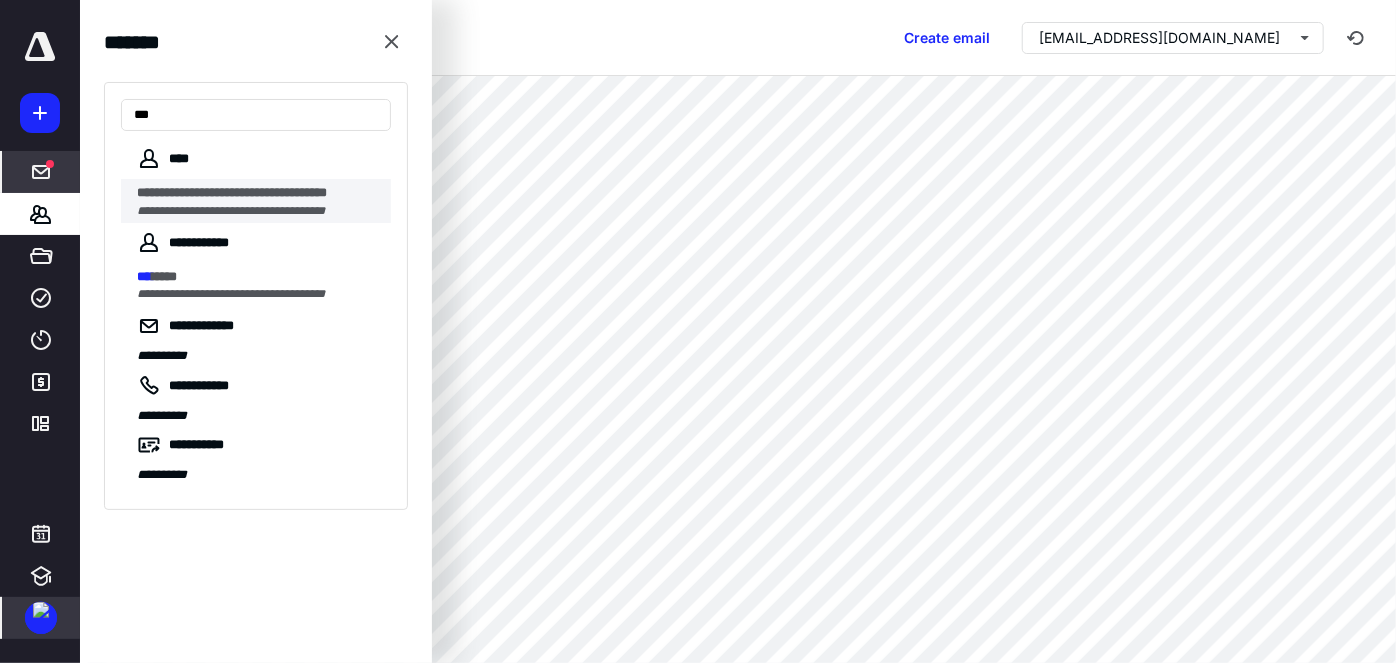 type on "***" 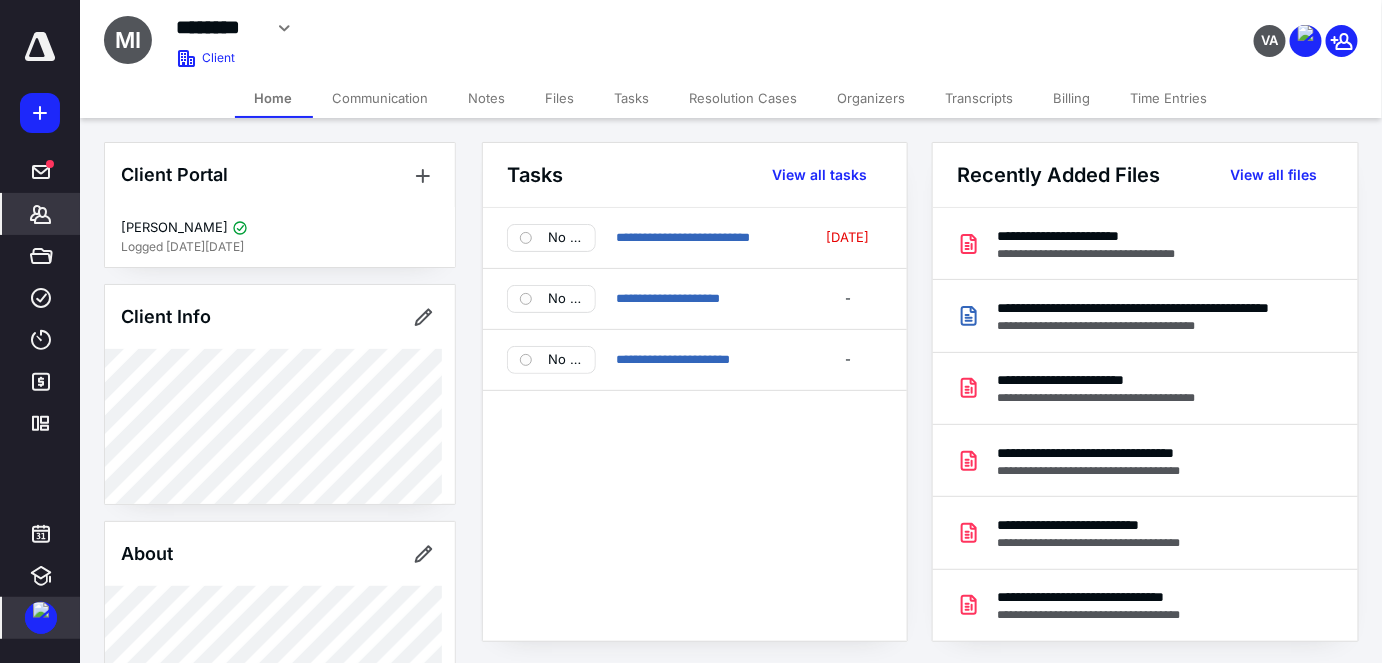 click on "Tasks" at bounding box center [632, 98] 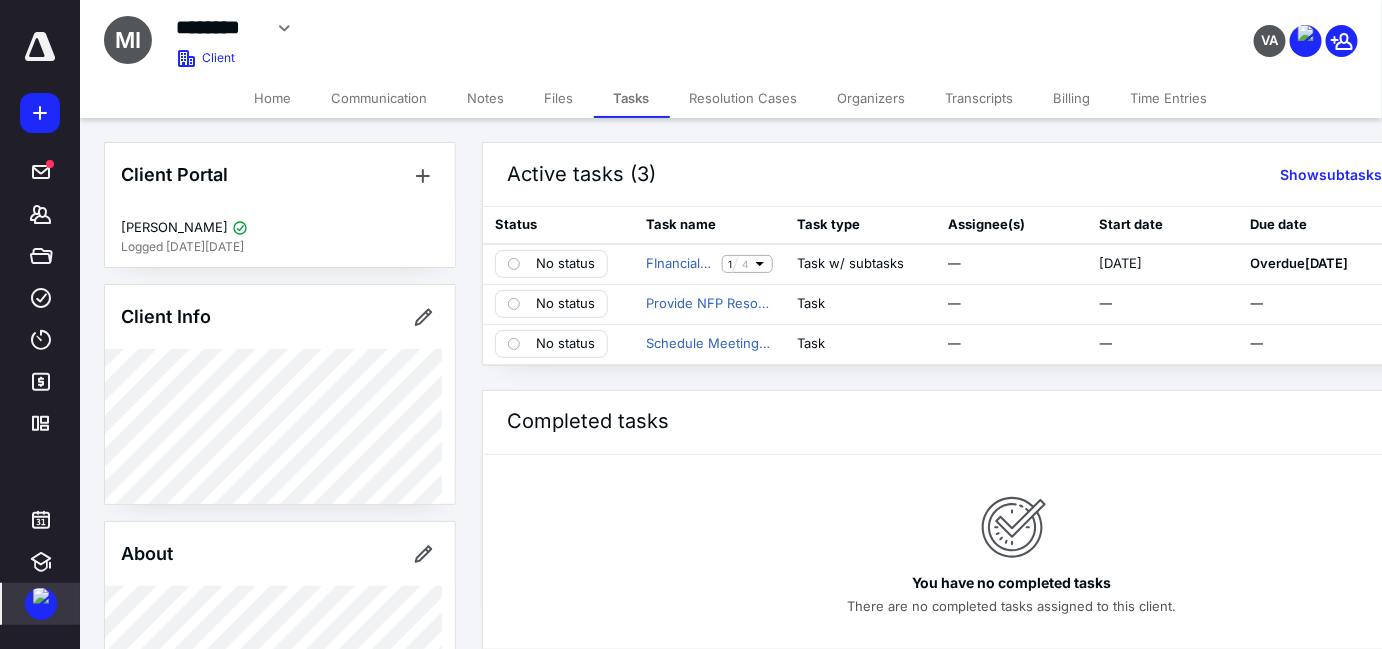 click on "Files" at bounding box center [559, 98] 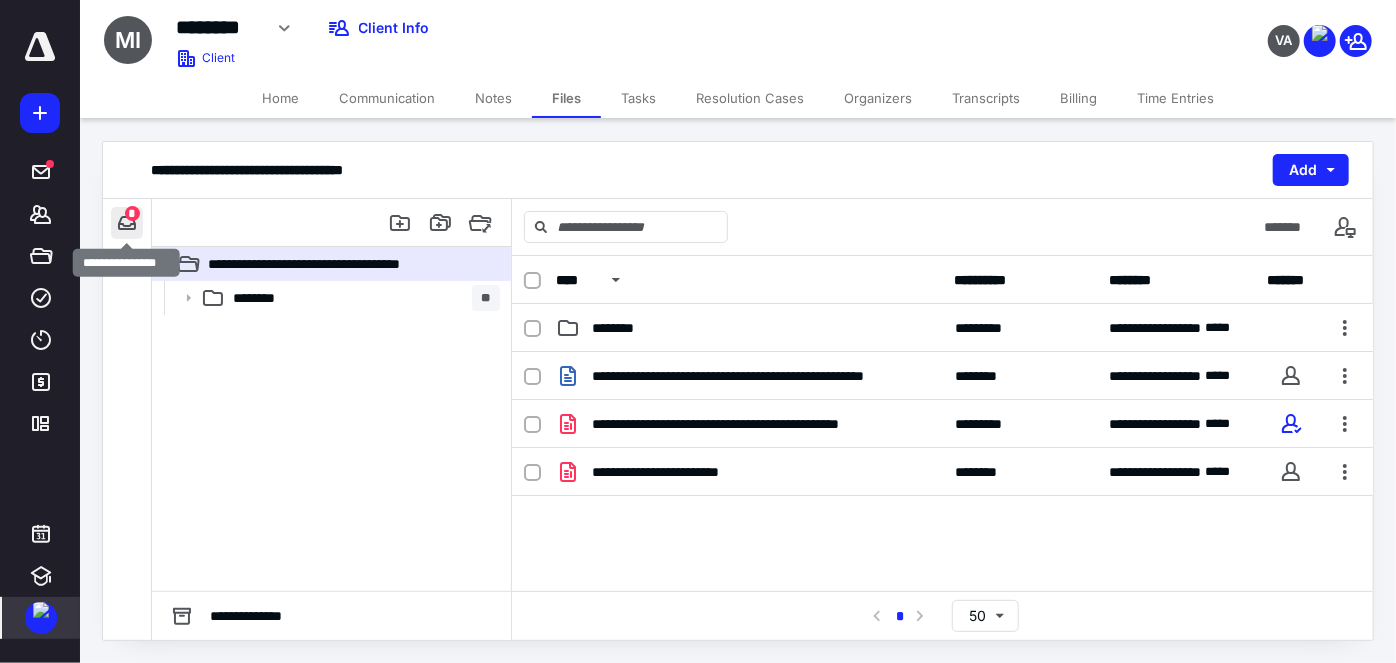 click at bounding box center (127, 223) 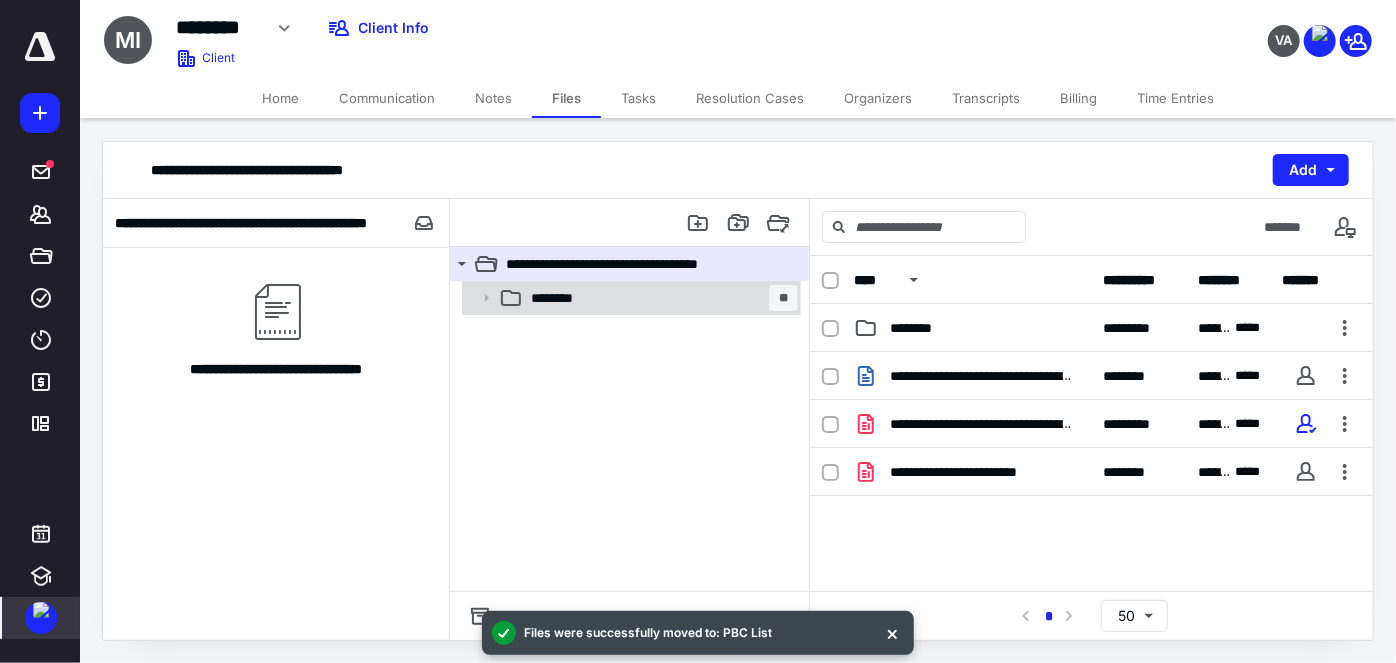 click on "******** **" at bounding box center [660, 298] 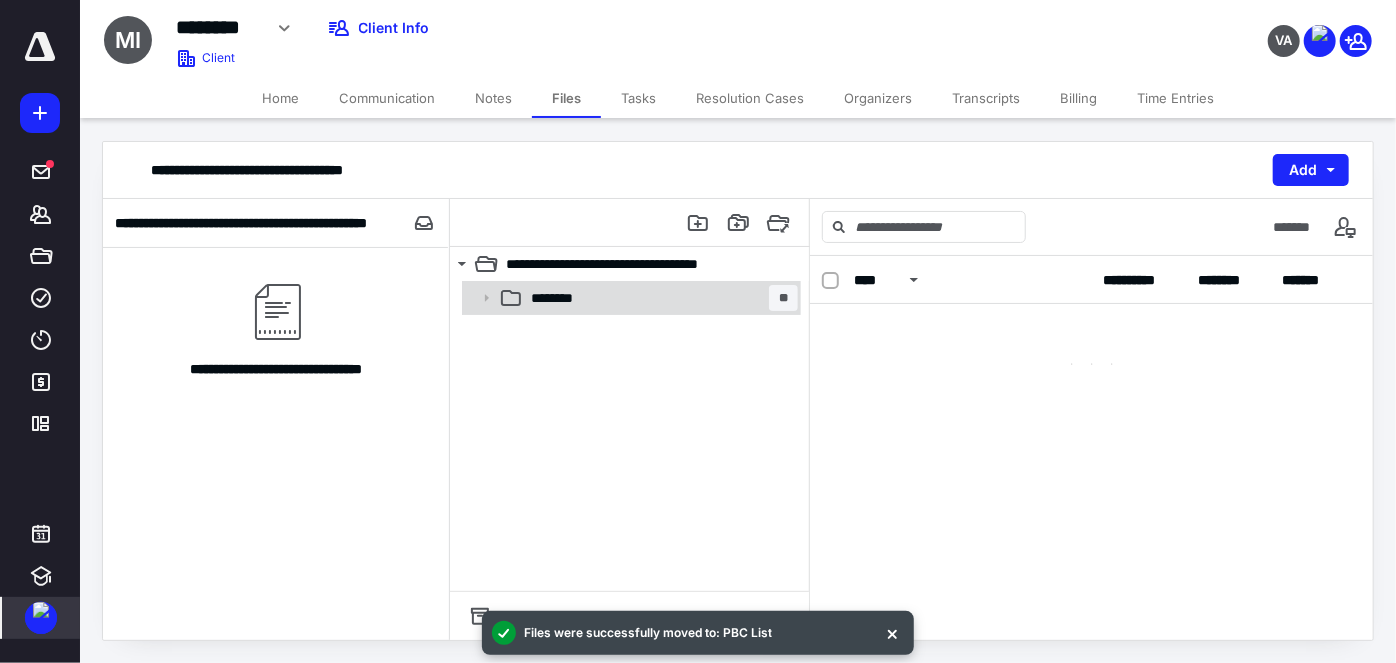 click on "******** **" at bounding box center (660, 298) 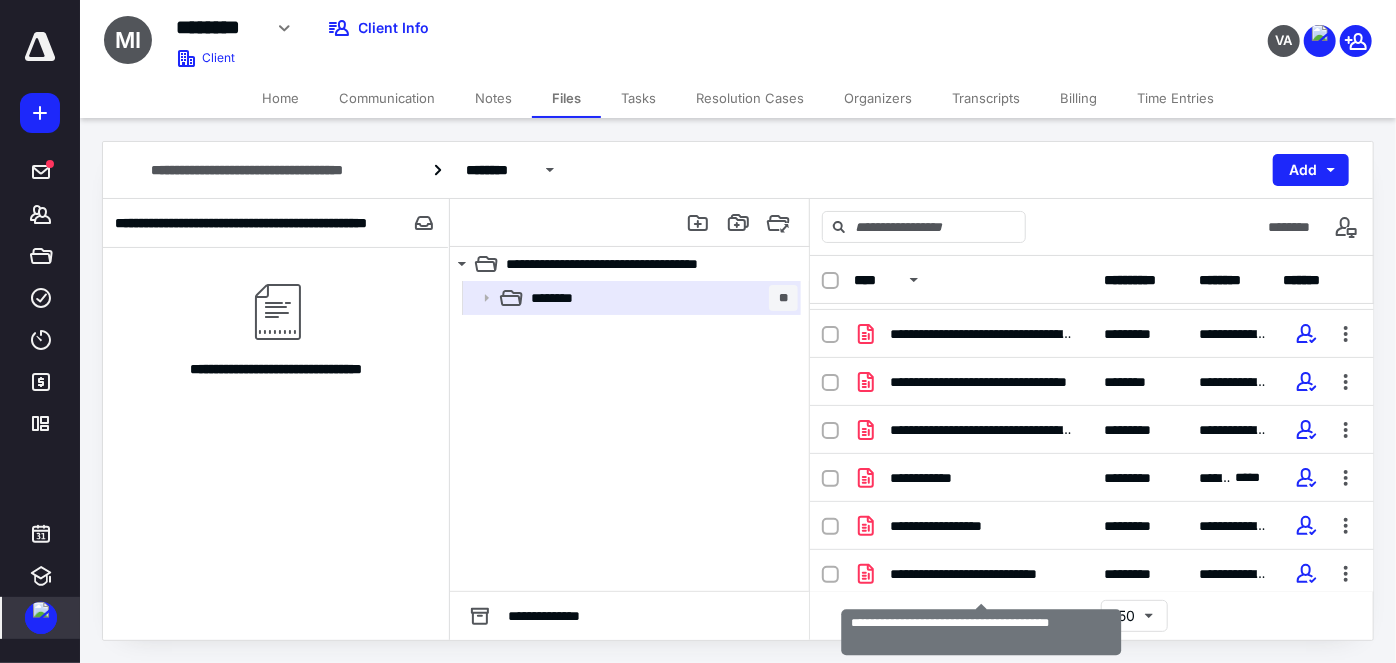 scroll, scrollTop: 0, scrollLeft: 0, axis: both 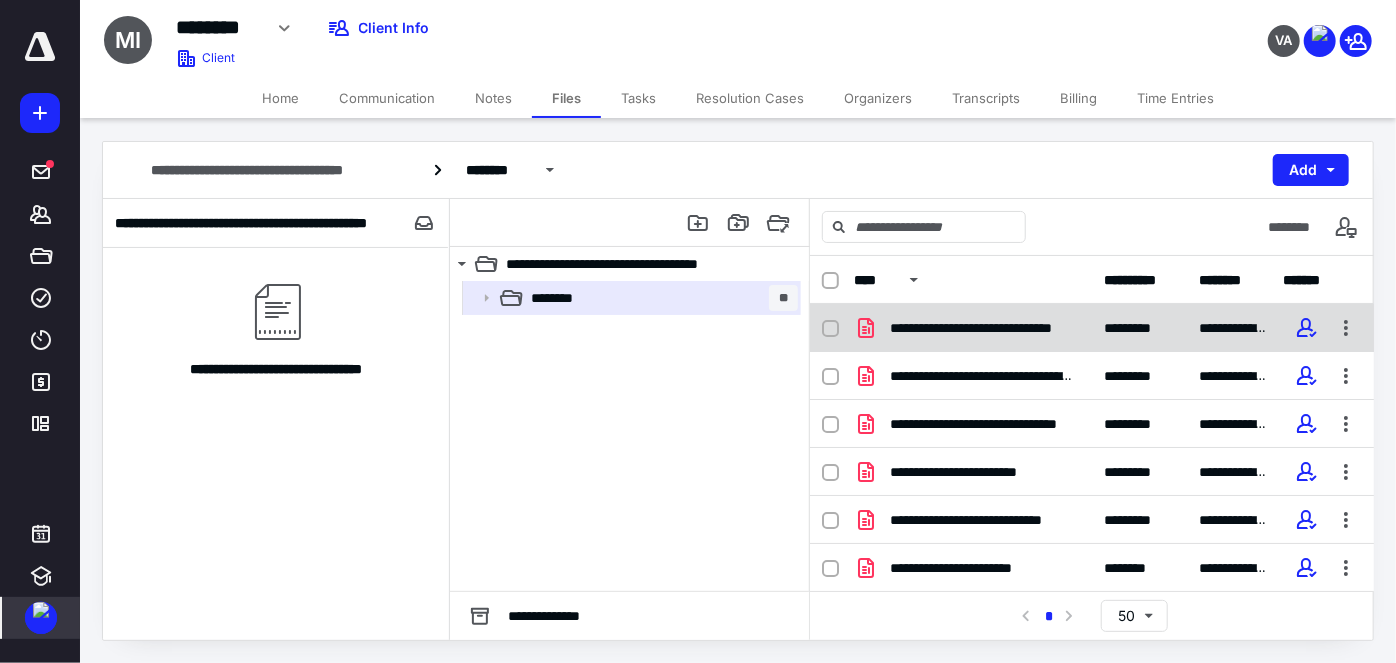 click on "**********" at bounding box center (1092, 328) 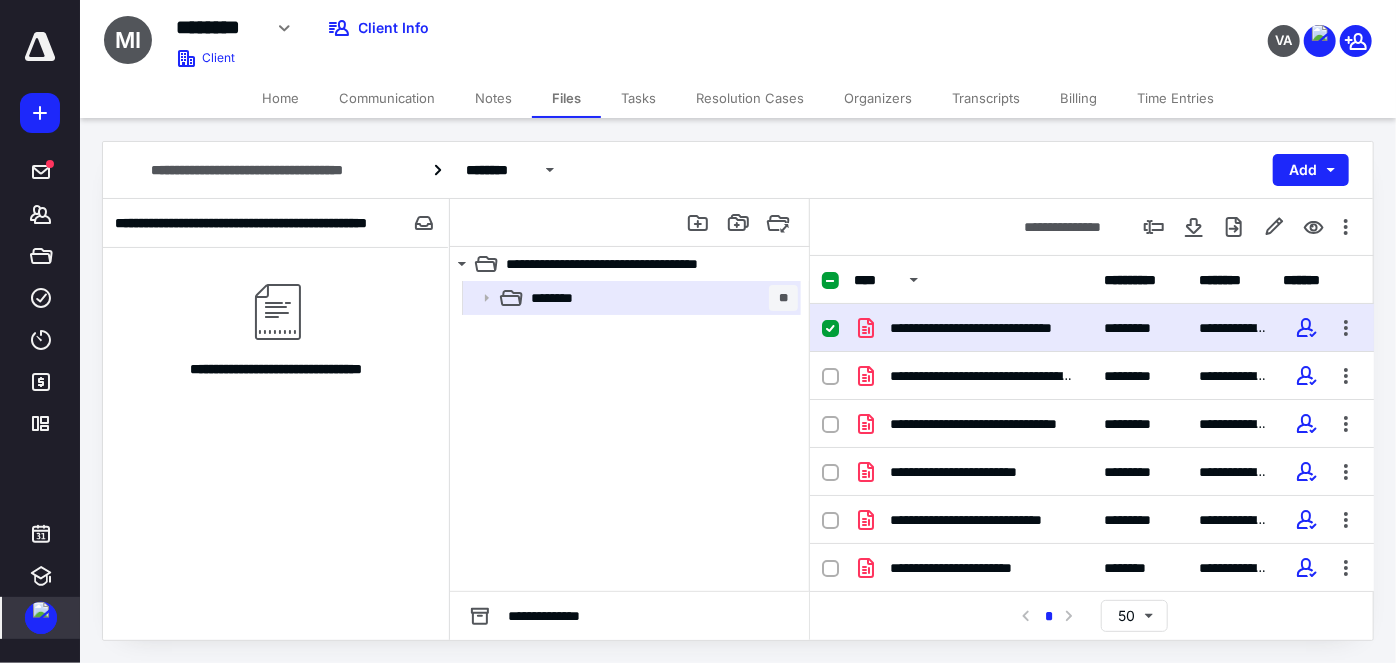 click on "**********" at bounding box center (1092, 328) 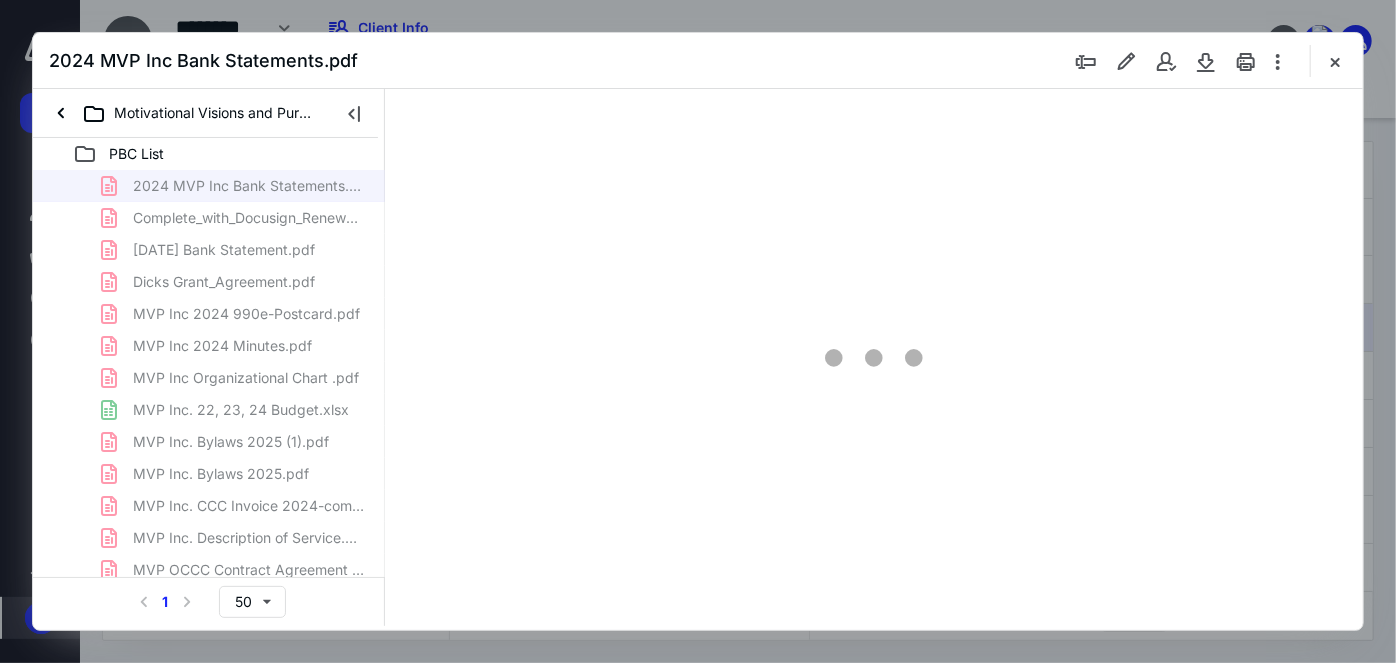 scroll, scrollTop: 0, scrollLeft: 0, axis: both 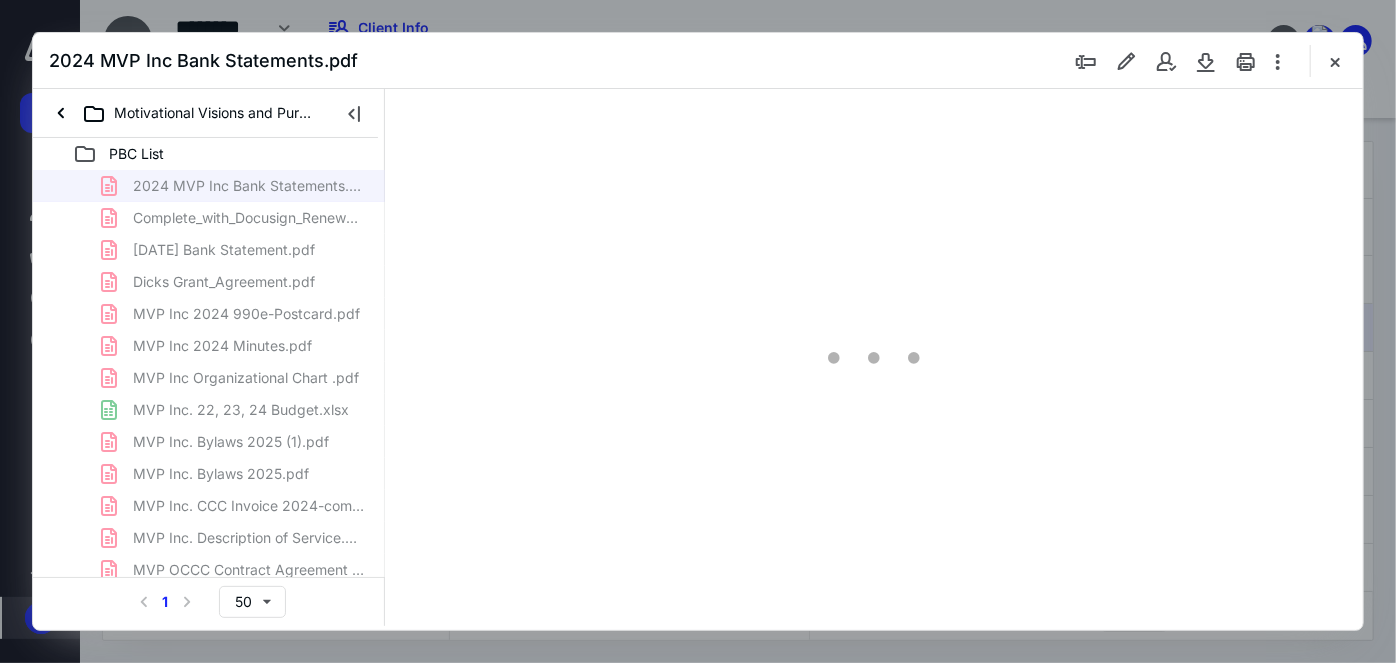 type on "58" 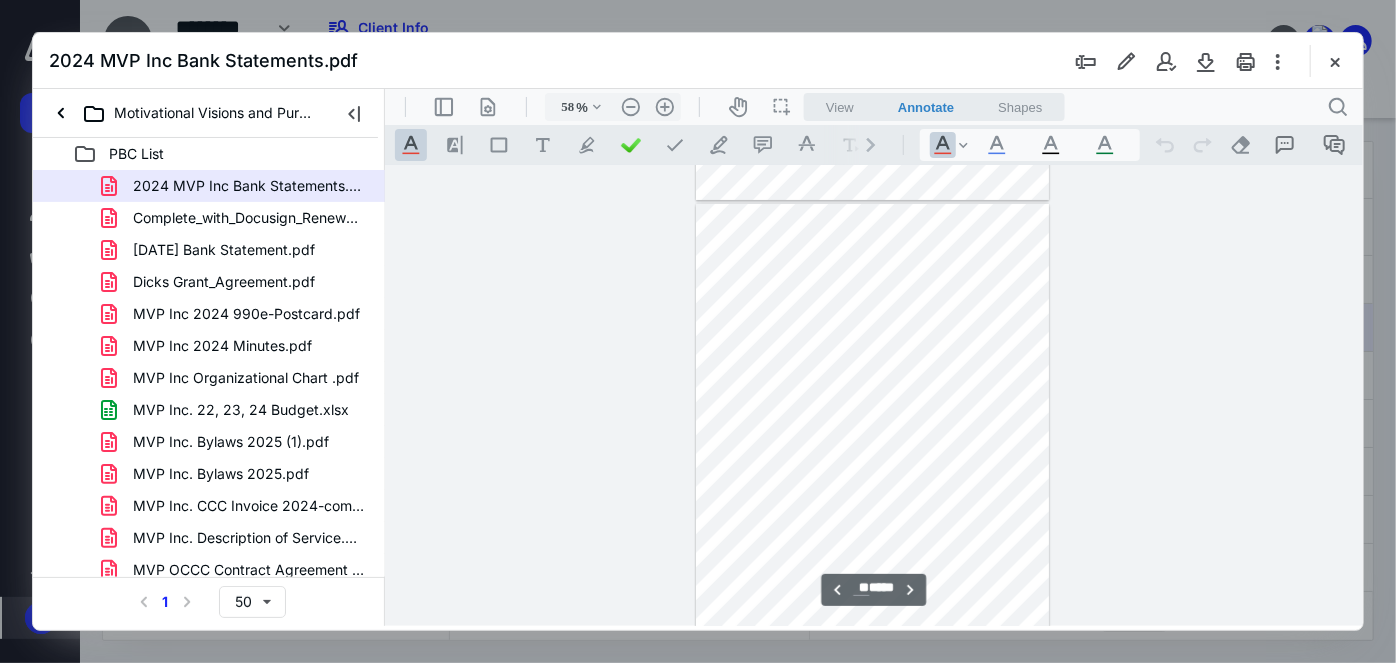 scroll, scrollTop: 4674, scrollLeft: 0, axis: vertical 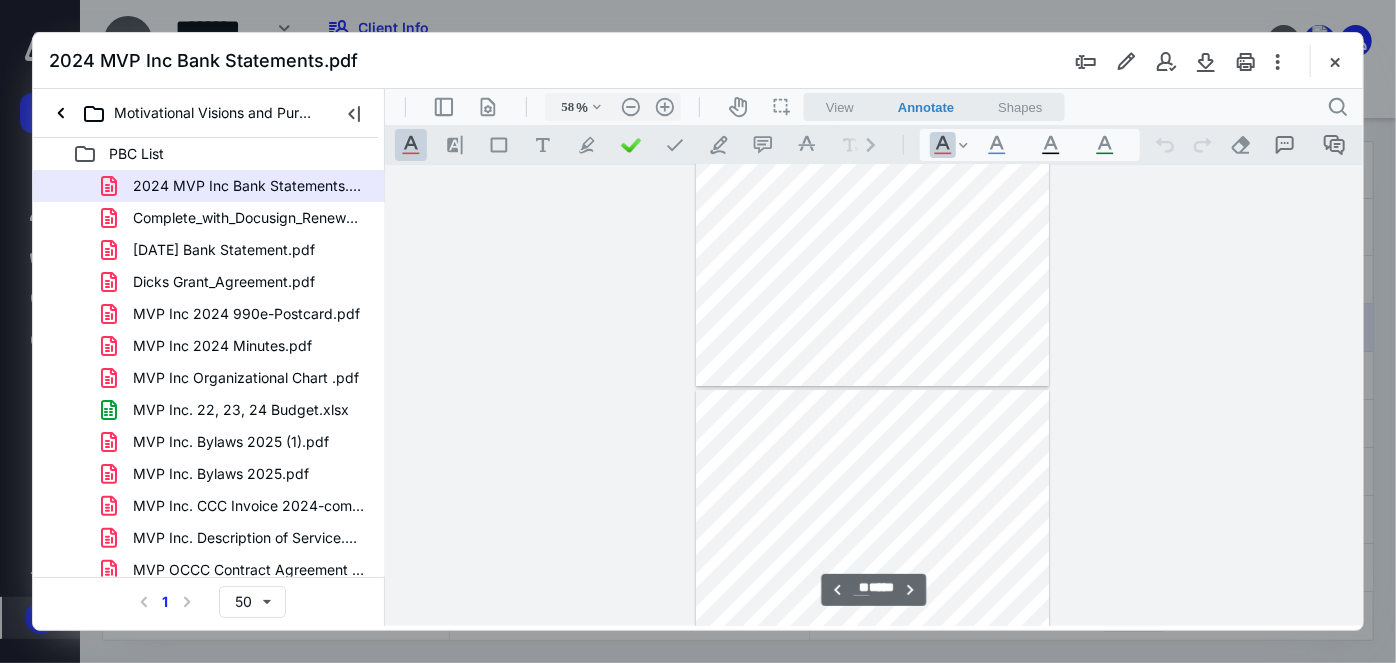 type on "**" 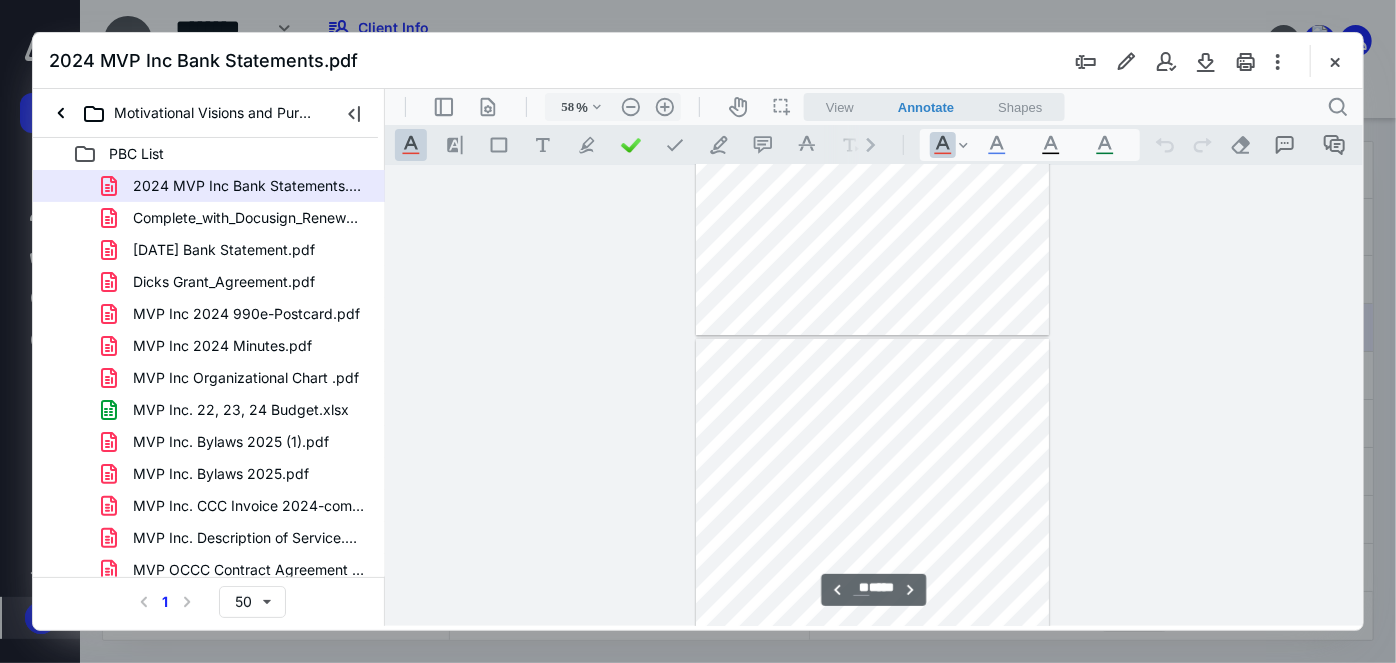 scroll, scrollTop: 7677, scrollLeft: 0, axis: vertical 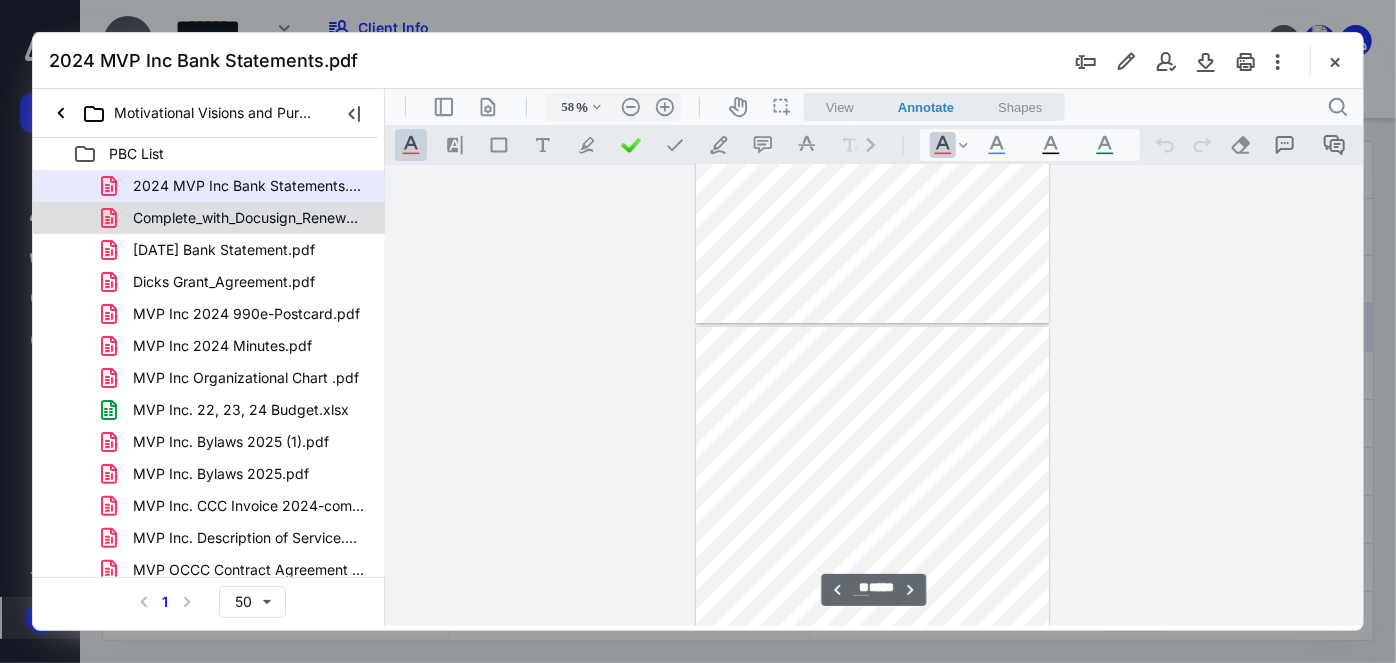 click on "Complete_with_Docusign_Renewal_Offer_-_GL_-_.pdf" at bounding box center (237, 218) 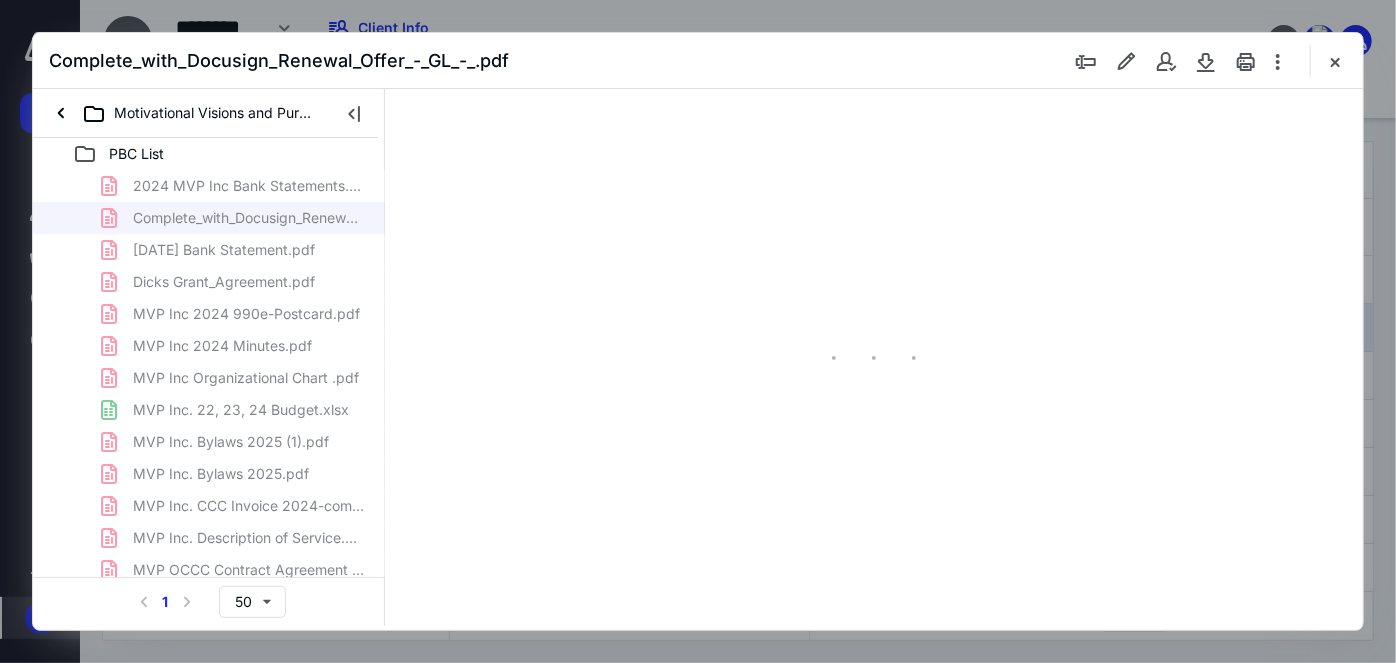 scroll, scrollTop: 77, scrollLeft: 0, axis: vertical 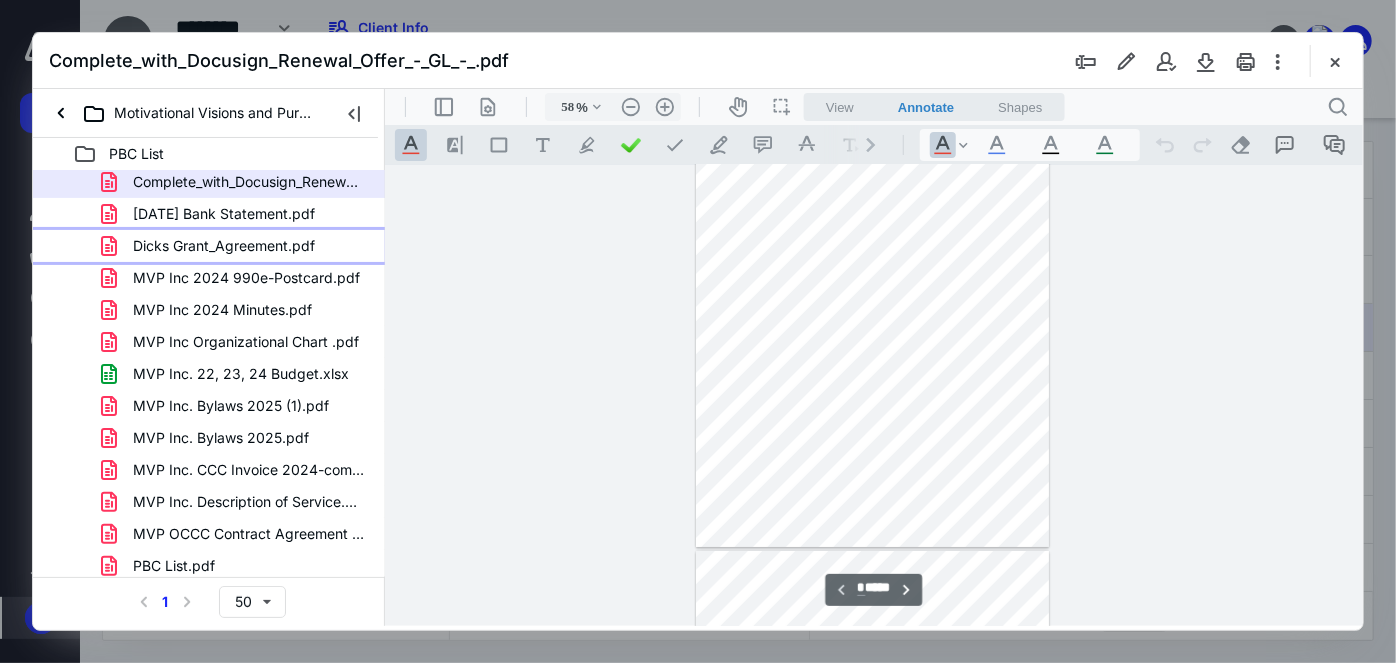 click on "Dicks Grant_Agreement.pdf" at bounding box center [224, 246] 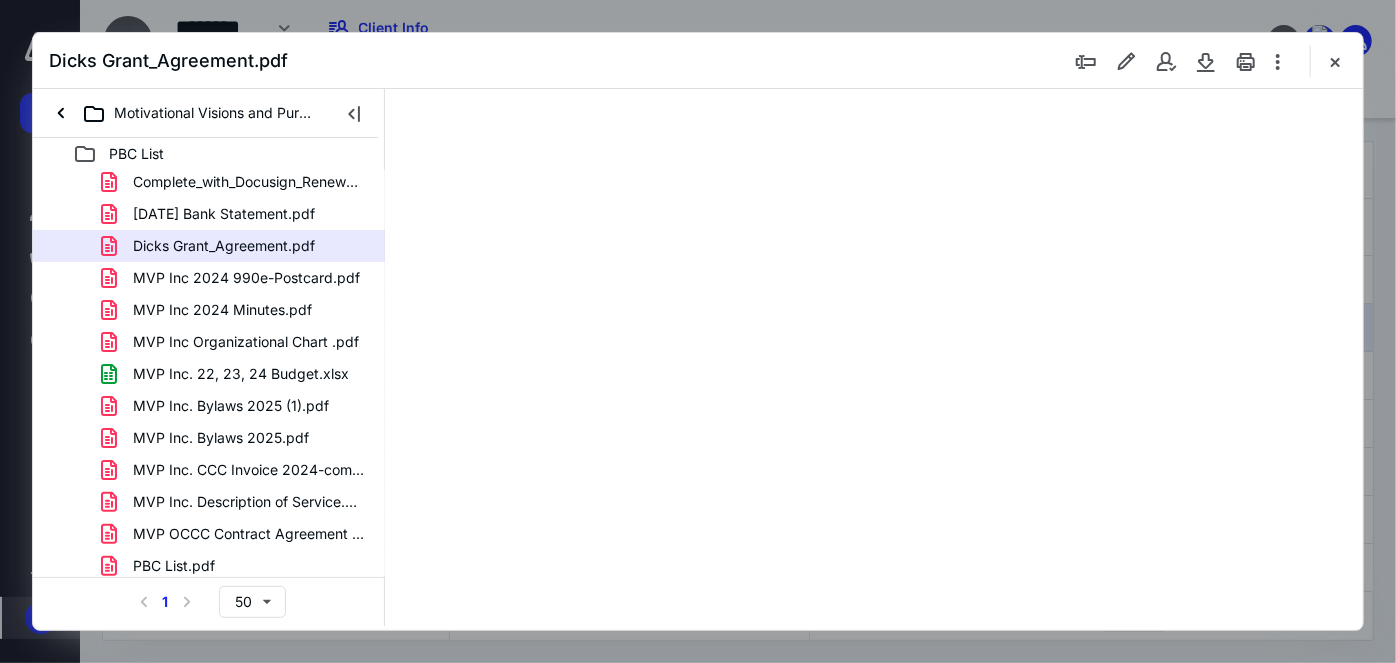 scroll, scrollTop: 77, scrollLeft: 0, axis: vertical 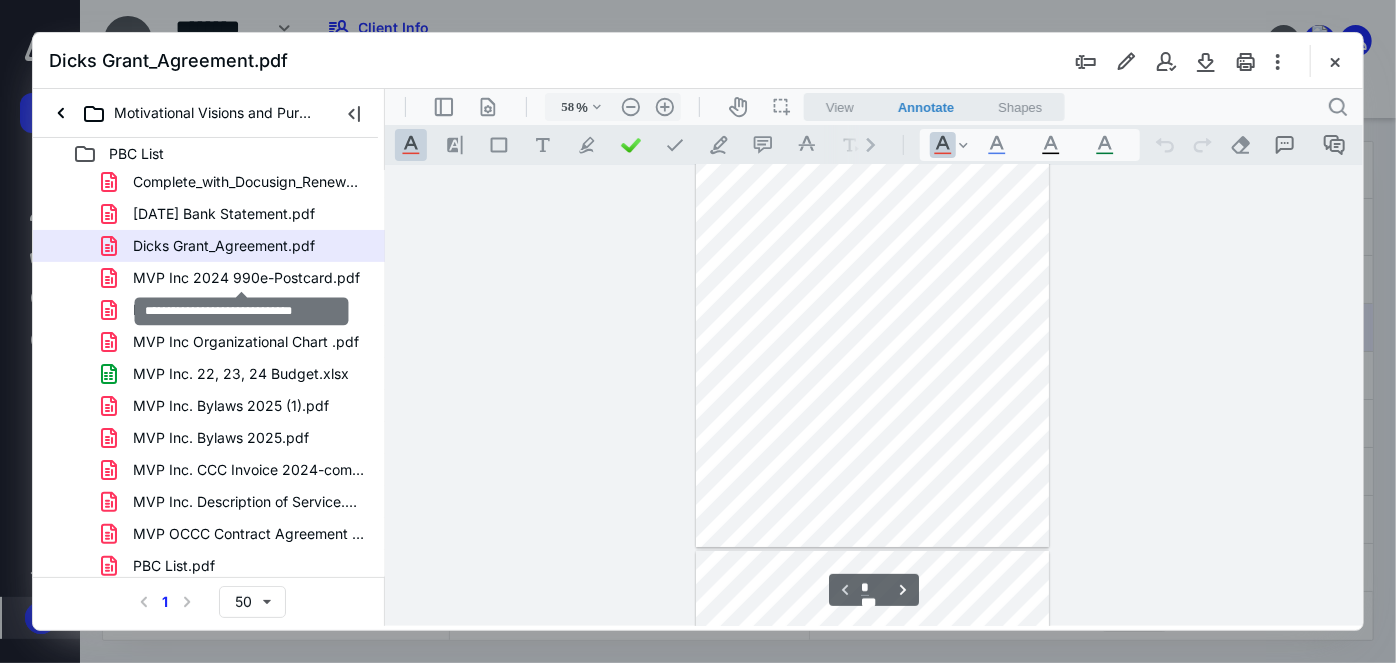 click on "MVP Inc 2024 990e-Postcard.pdf" at bounding box center [246, 278] 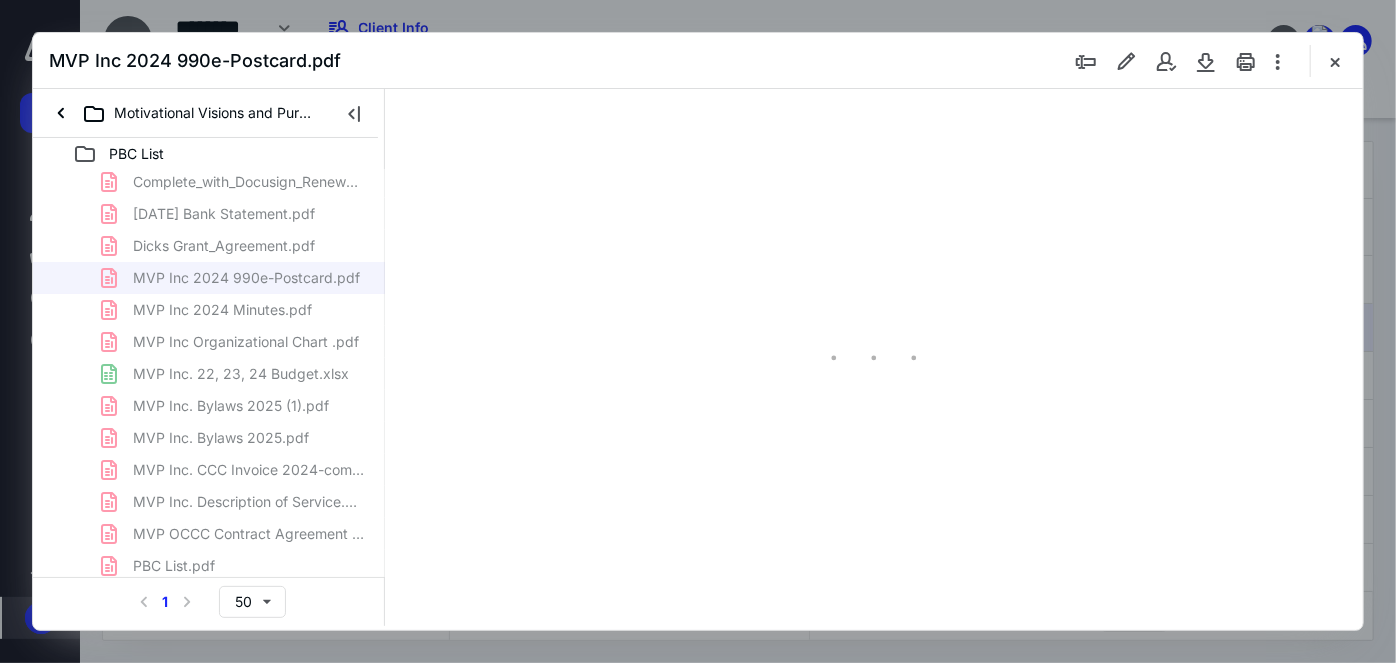 scroll, scrollTop: 0, scrollLeft: 0, axis: both 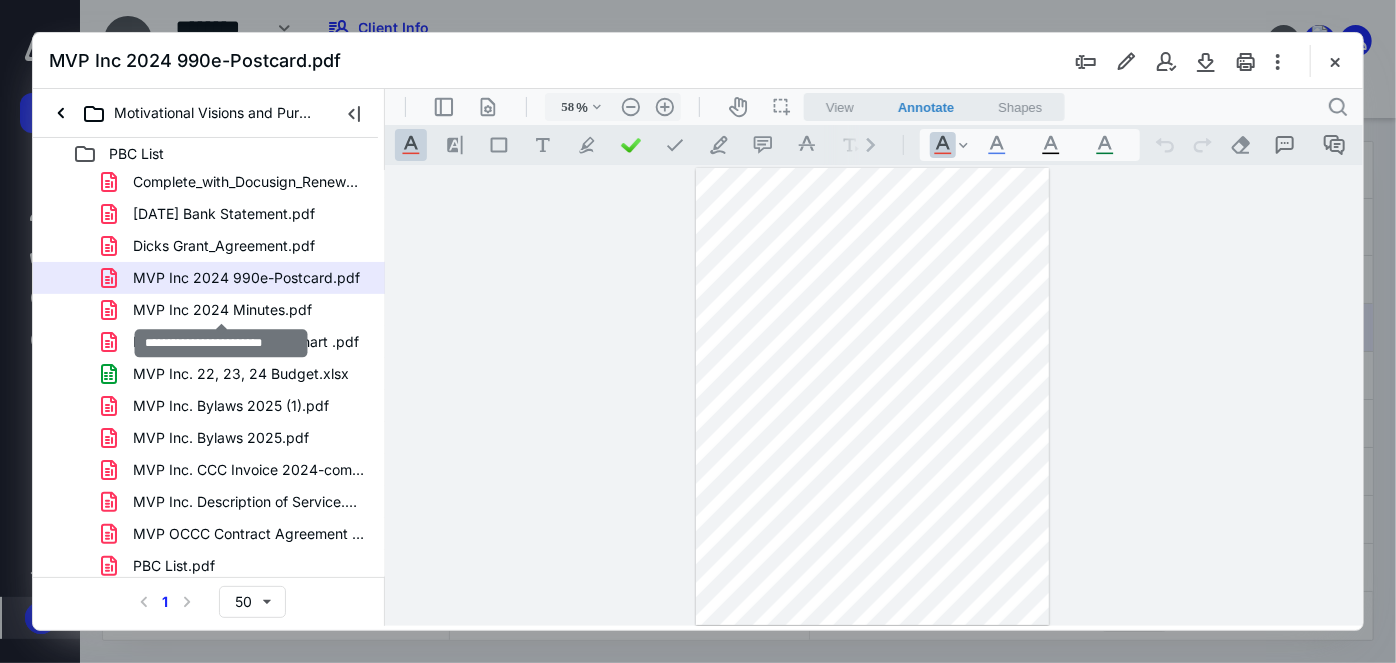 click on "MVP Inc 2024 Minutes.pdf" at bounding box center (222, 310) 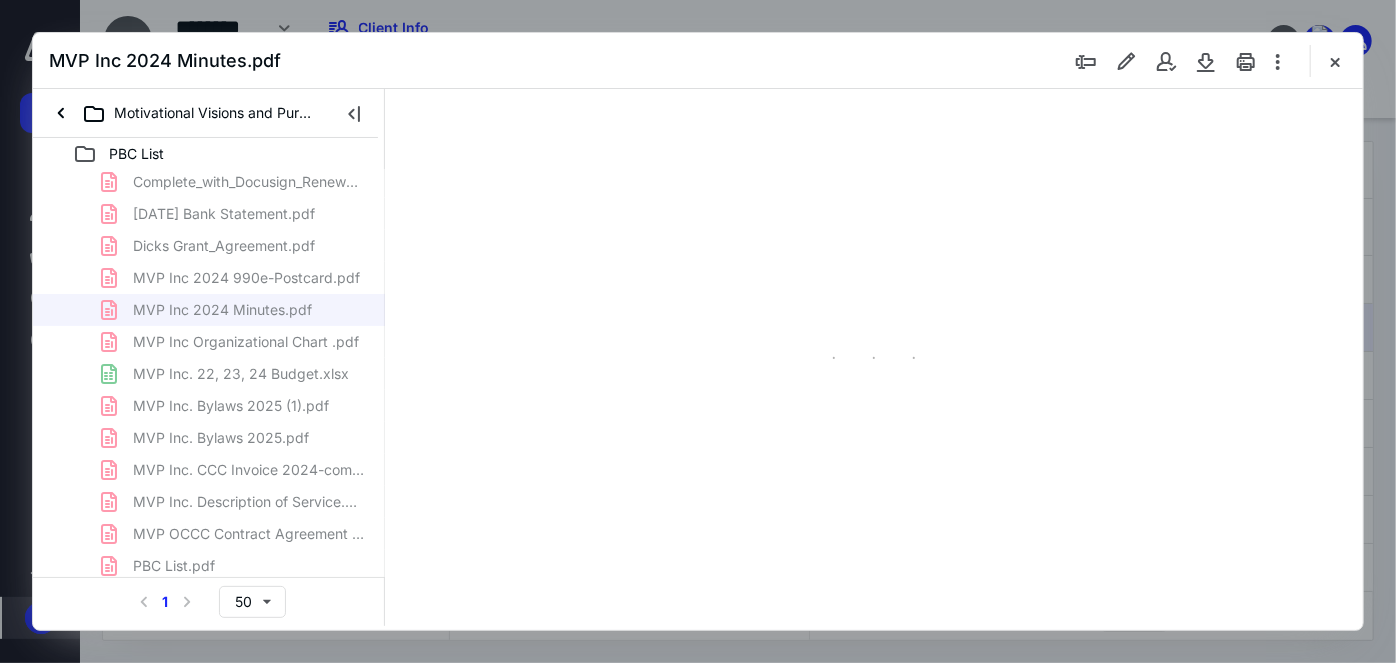 scroll, scrollTop: 77, scrollLeft: 0, axis: vertical 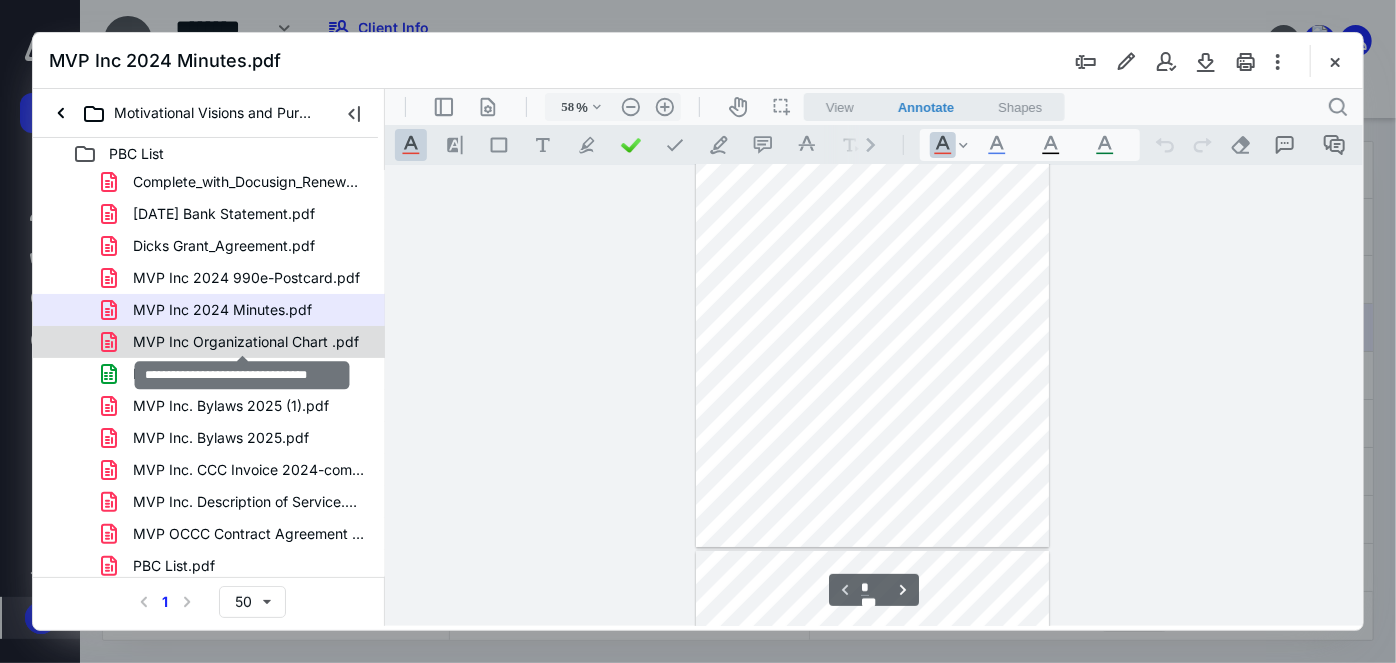 click on "MVP Inc Organizational Chart .pdf" at bounding box center (246, 342) 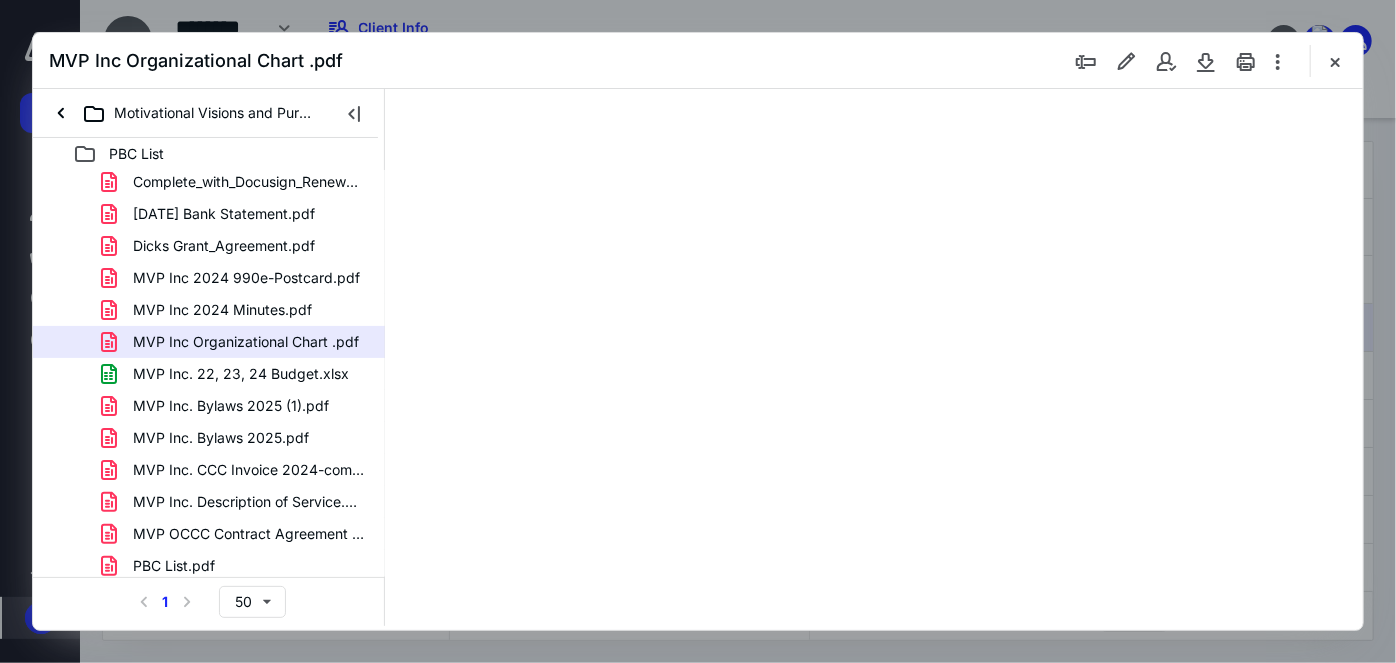 scroll, scrollTop: 0, scrollLeft: 0, axis: both 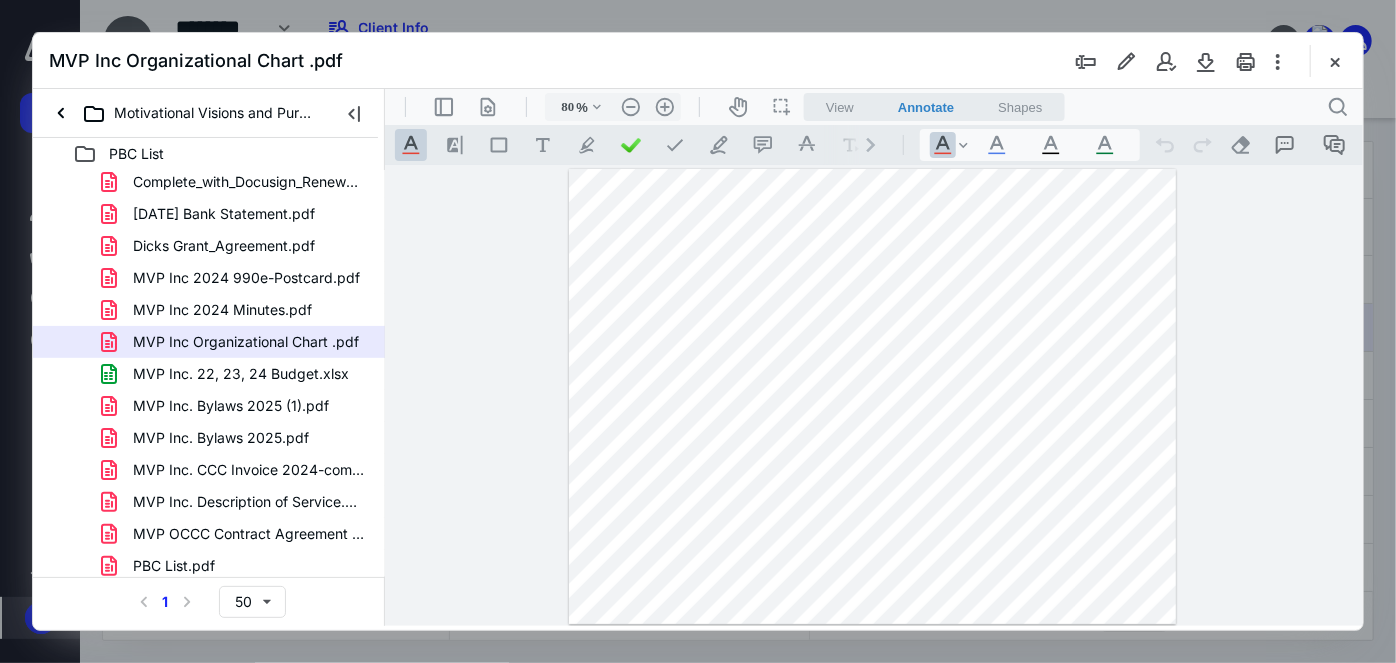 click on "MVP Inc. 22, 23, 24 Budget.xlsx" at bounding box center [241, 374] 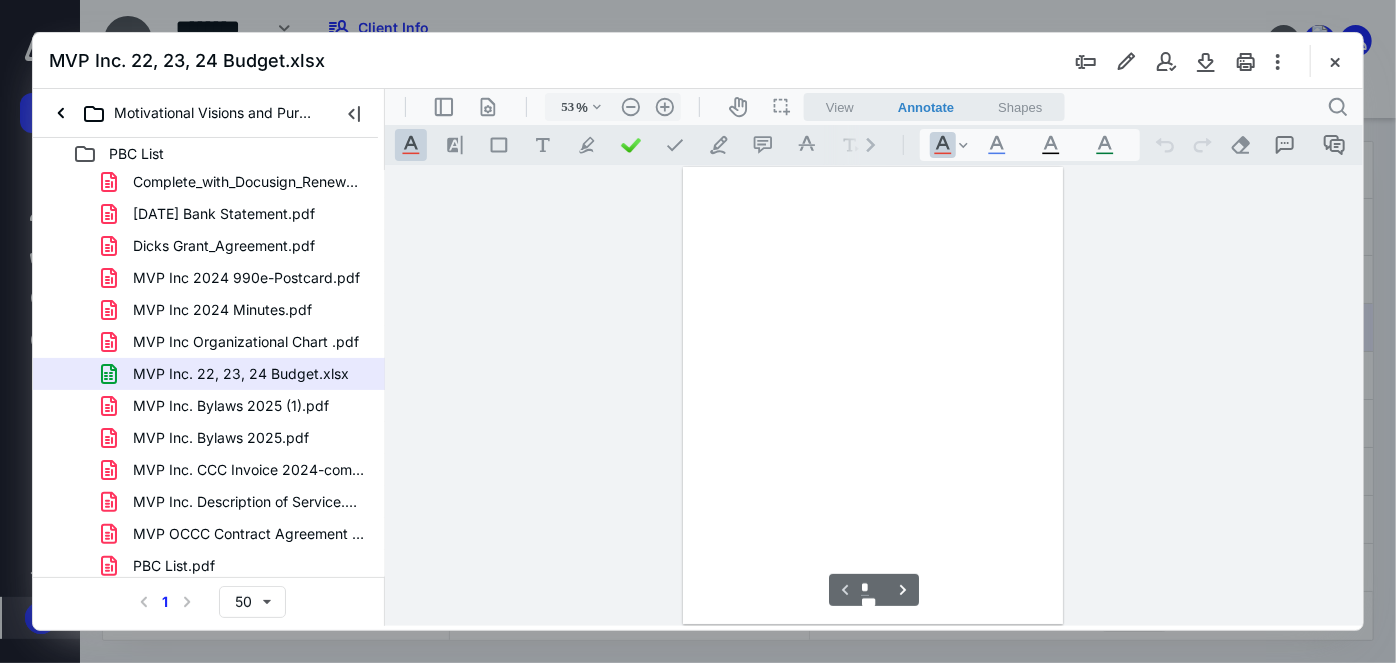 scroll, scrollTop: 77, scrollLeft: 0, axis: vertical 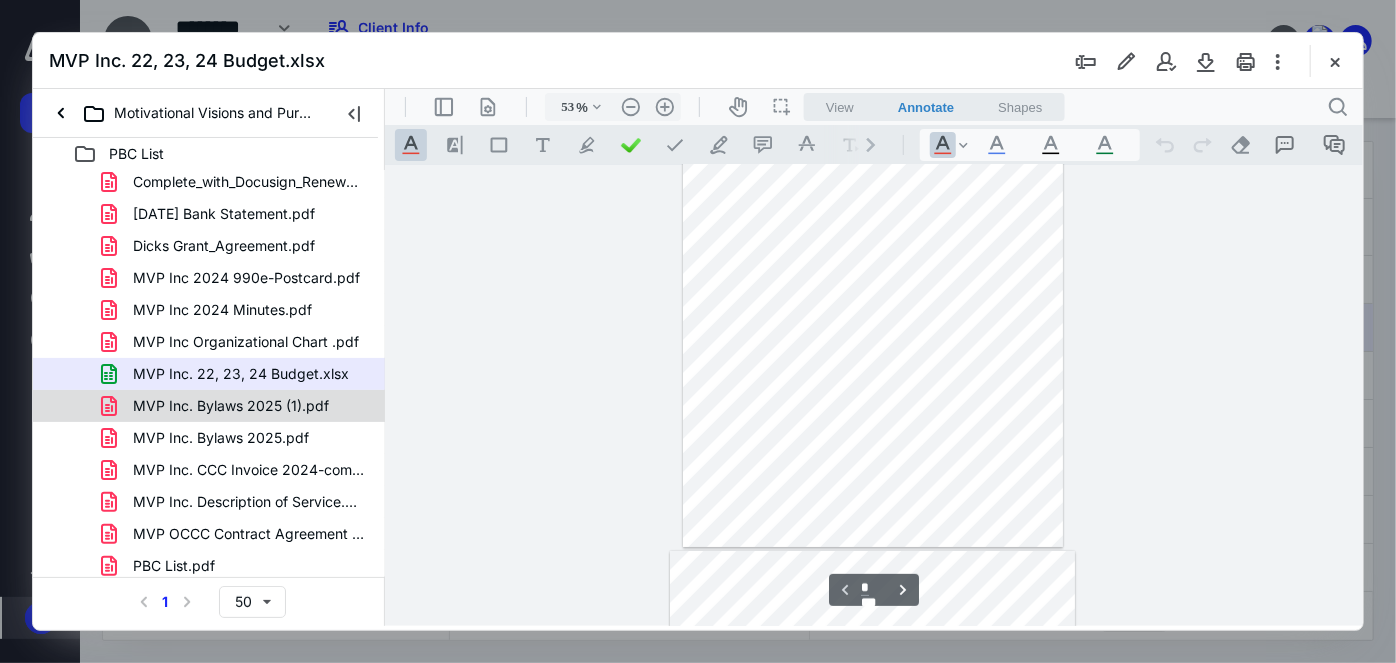 click on "MVP Inc. Bylaws 2025 (1).pdf" at bounding box center [209, 406] 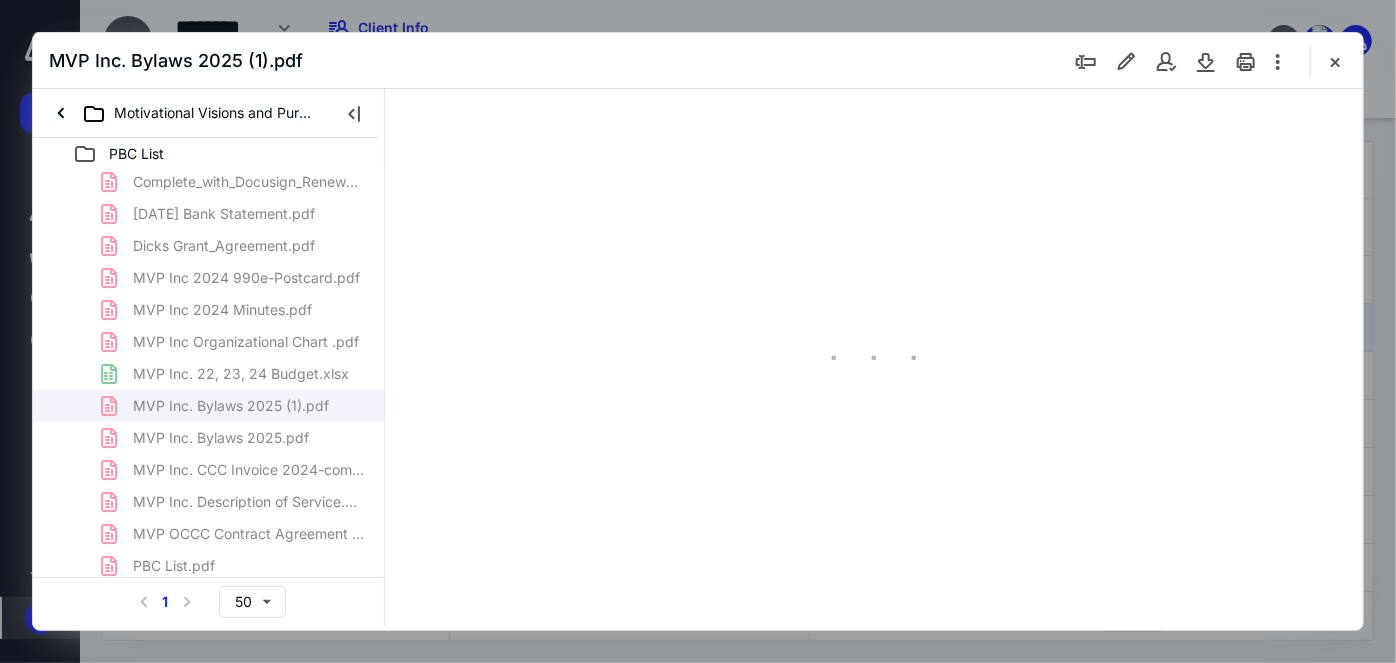 scroll, scrollTop: 77, scrollLeft: 0, axis: vertical 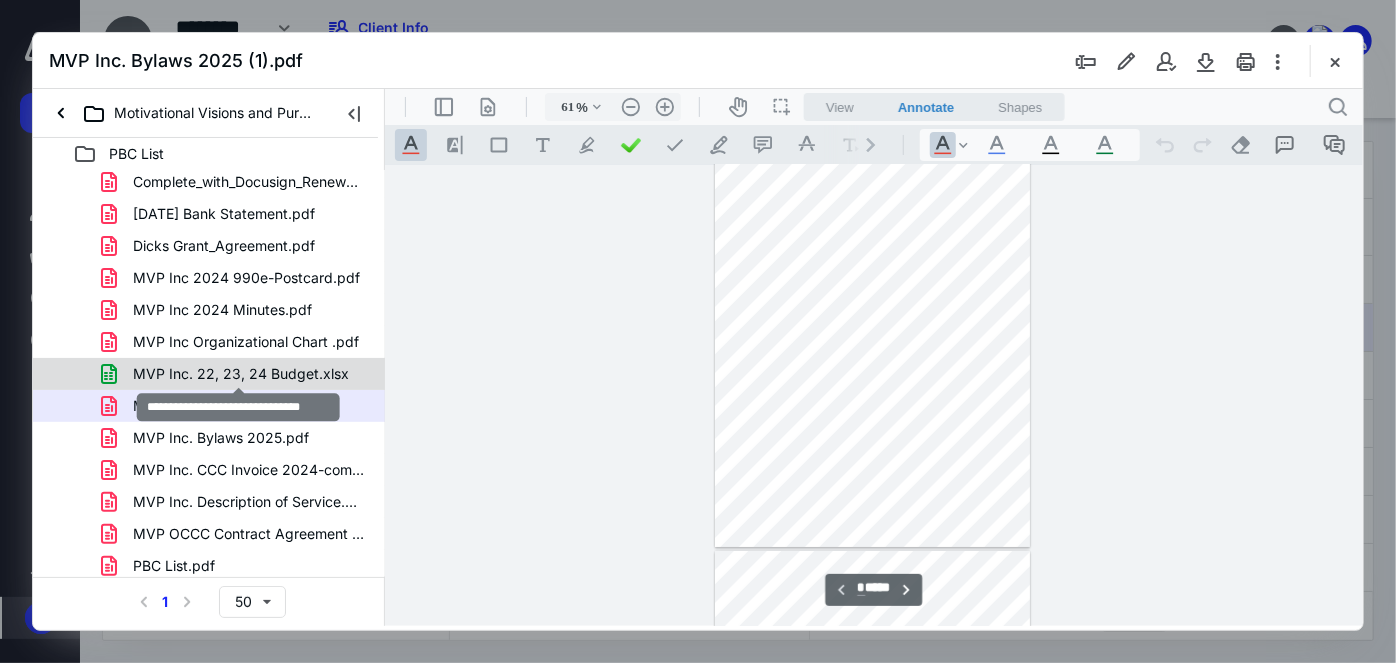 click on "MVP Inc. 22, 23, 24 Budget.xlsx" at bounding box center (241, 374) 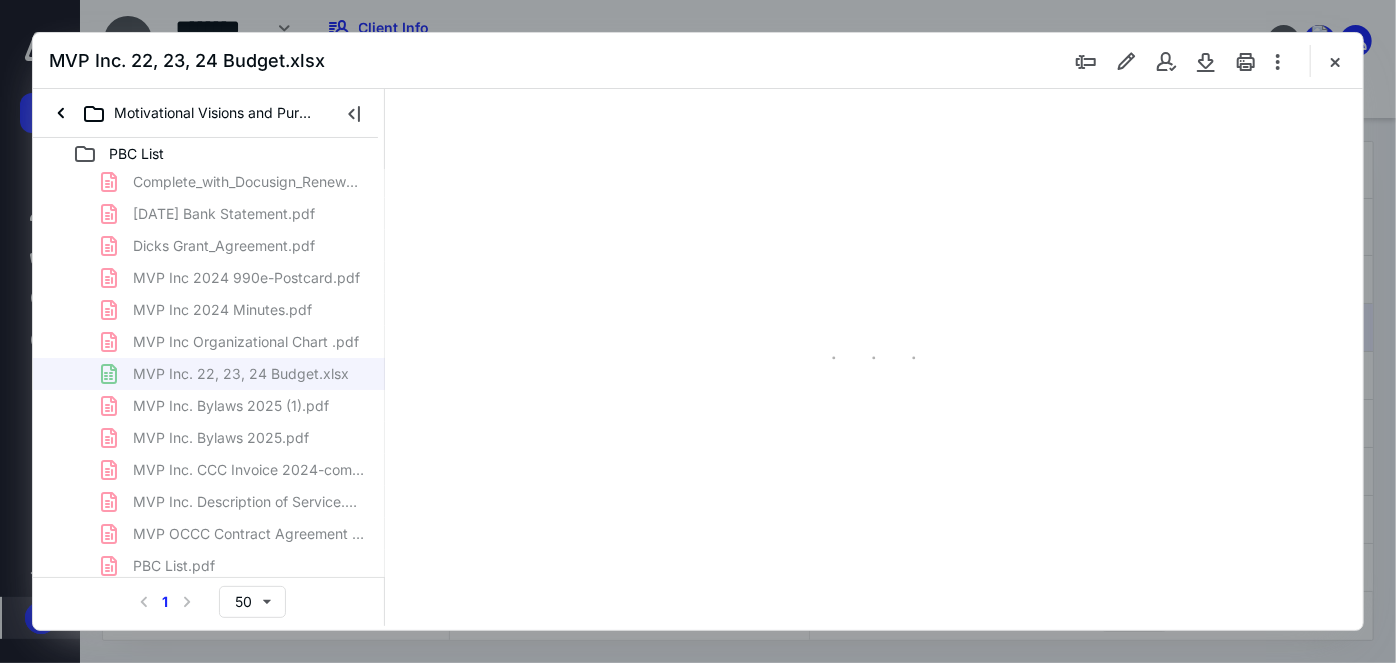 type on "53" 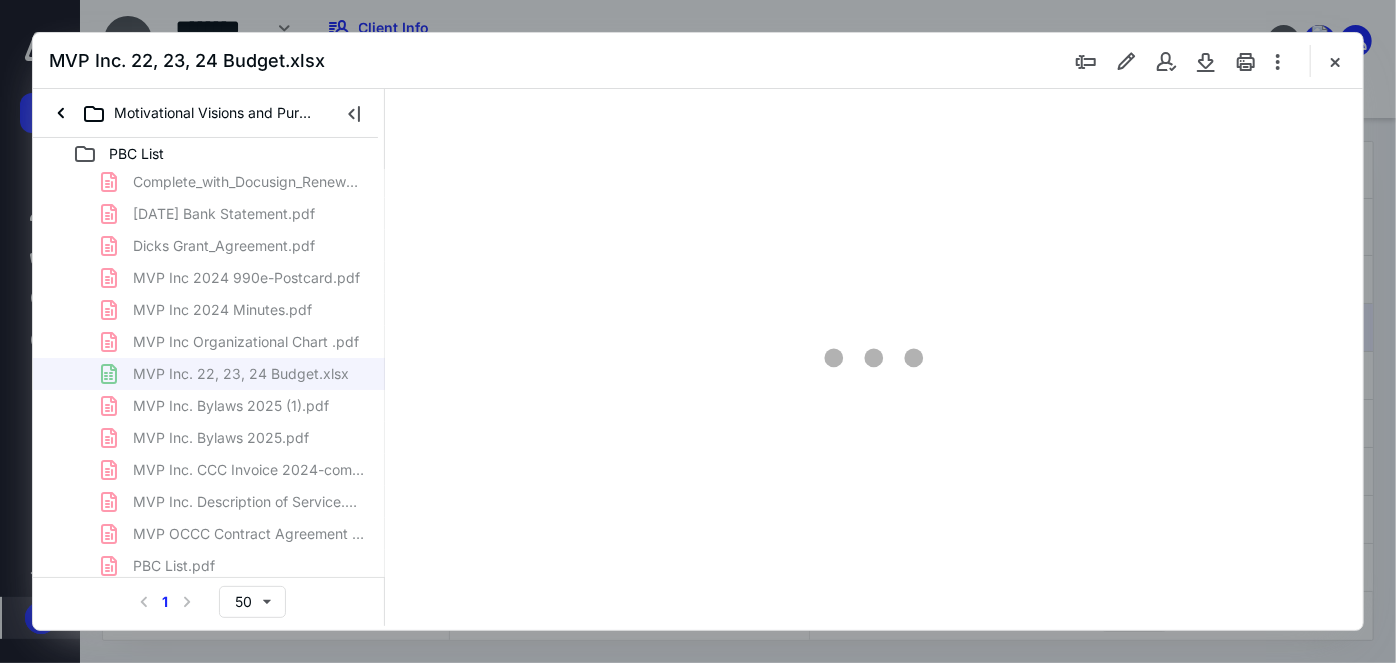 scroll, scrollTop: 77, scrollLeft: 0, axis: vertical 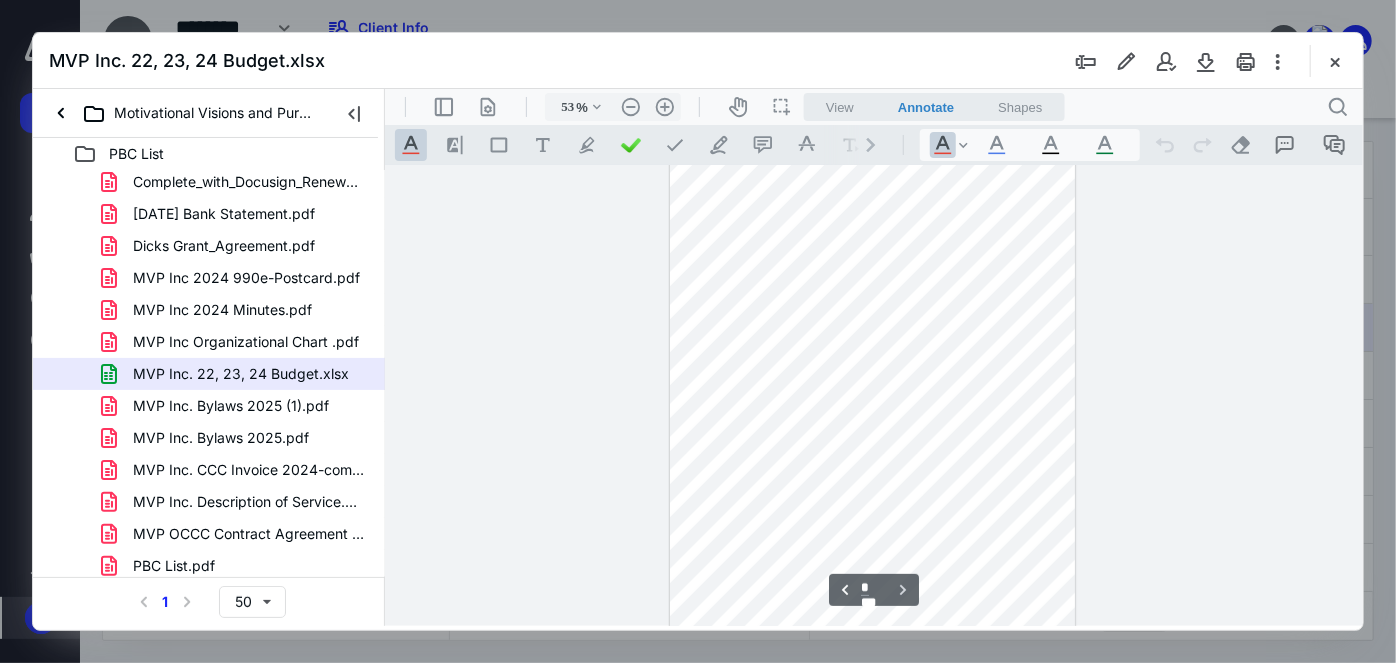 type on "*" 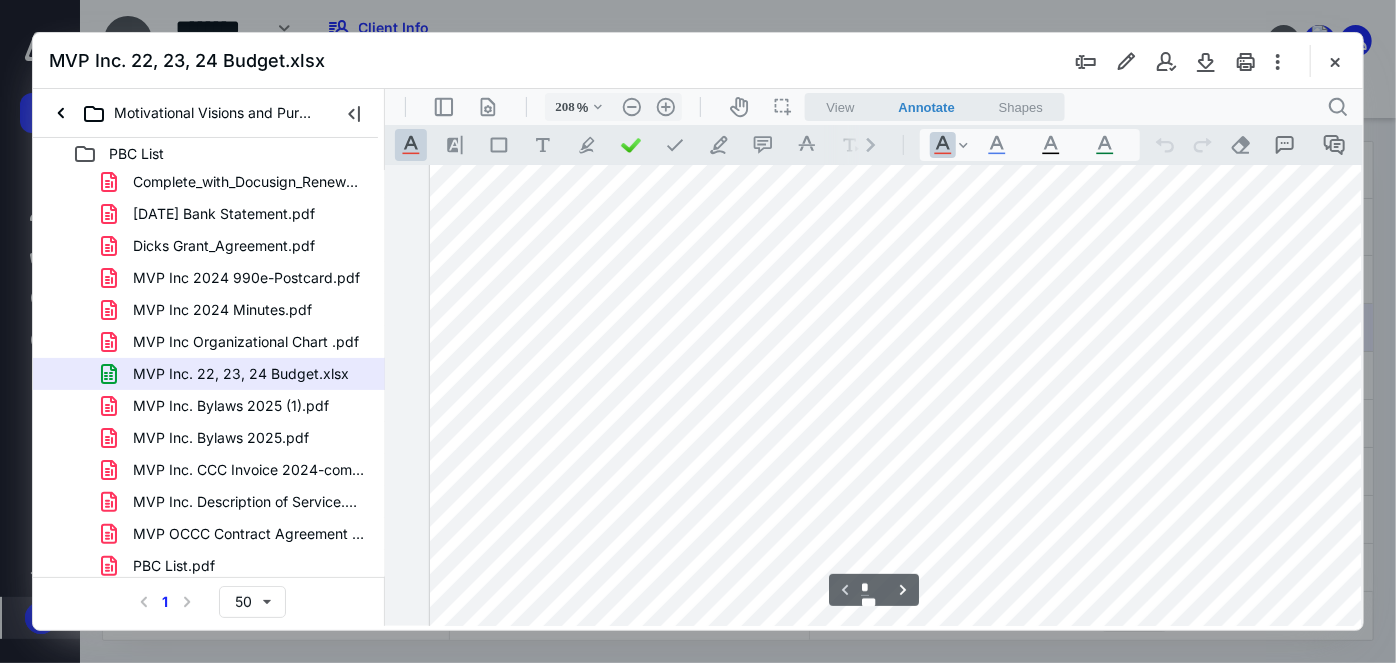 scroll, scrollTop: 2372, scrollLeft: 1242, axis: both 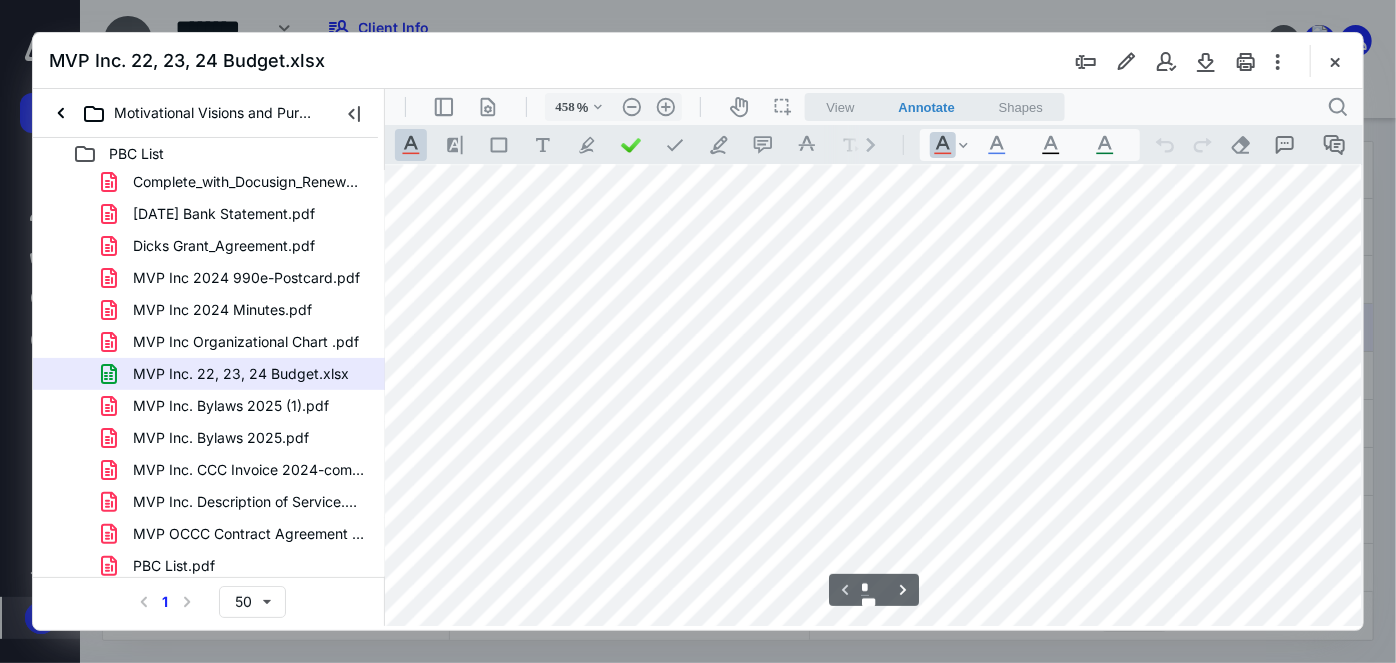 click at bounding box center [932, -191] 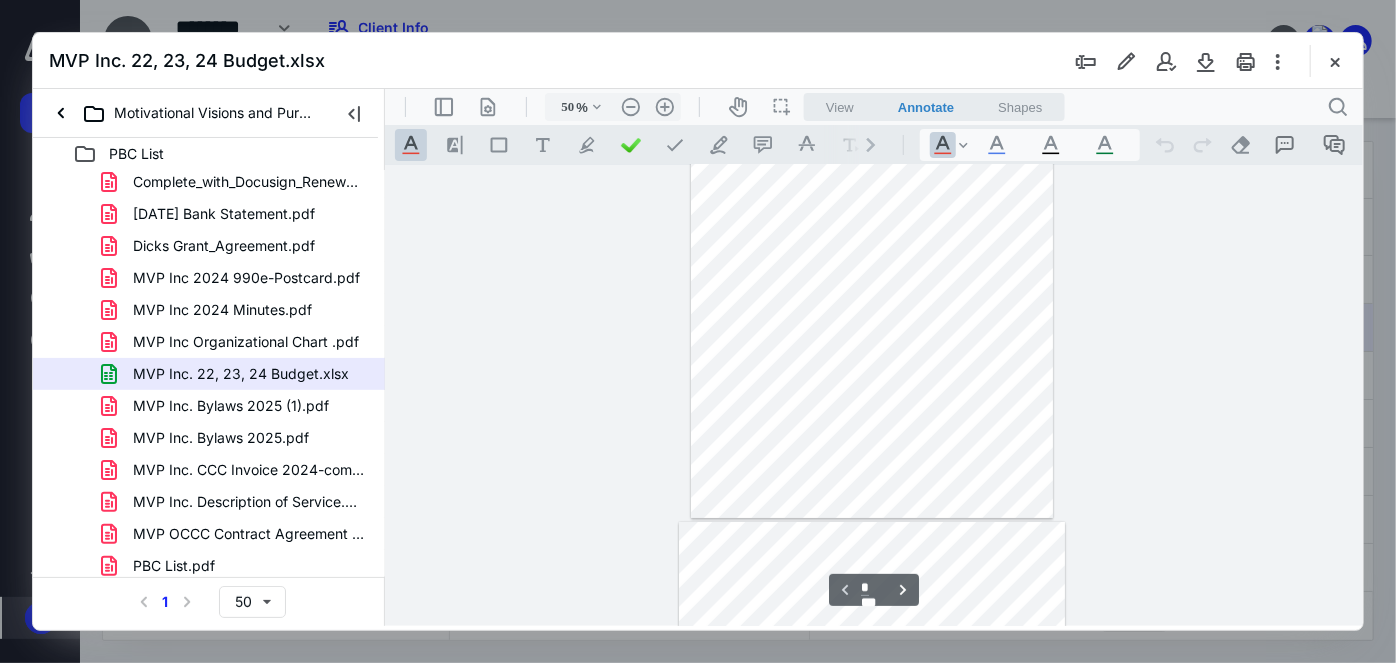 scroll, scrollTop: 0, scrollLeft: 0, axis: both 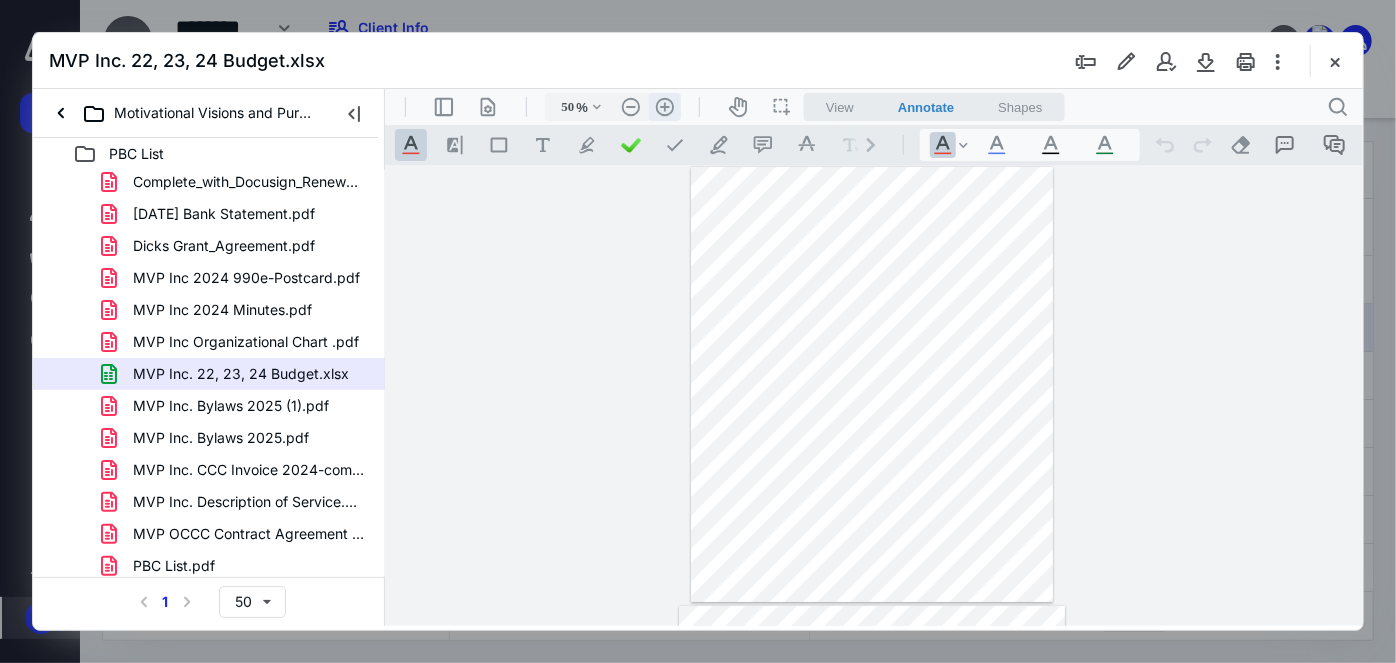 click on ".cls-1{fill:#abb0c4;} icon - header - zoom - in - line" at bounding box center (664, 106) 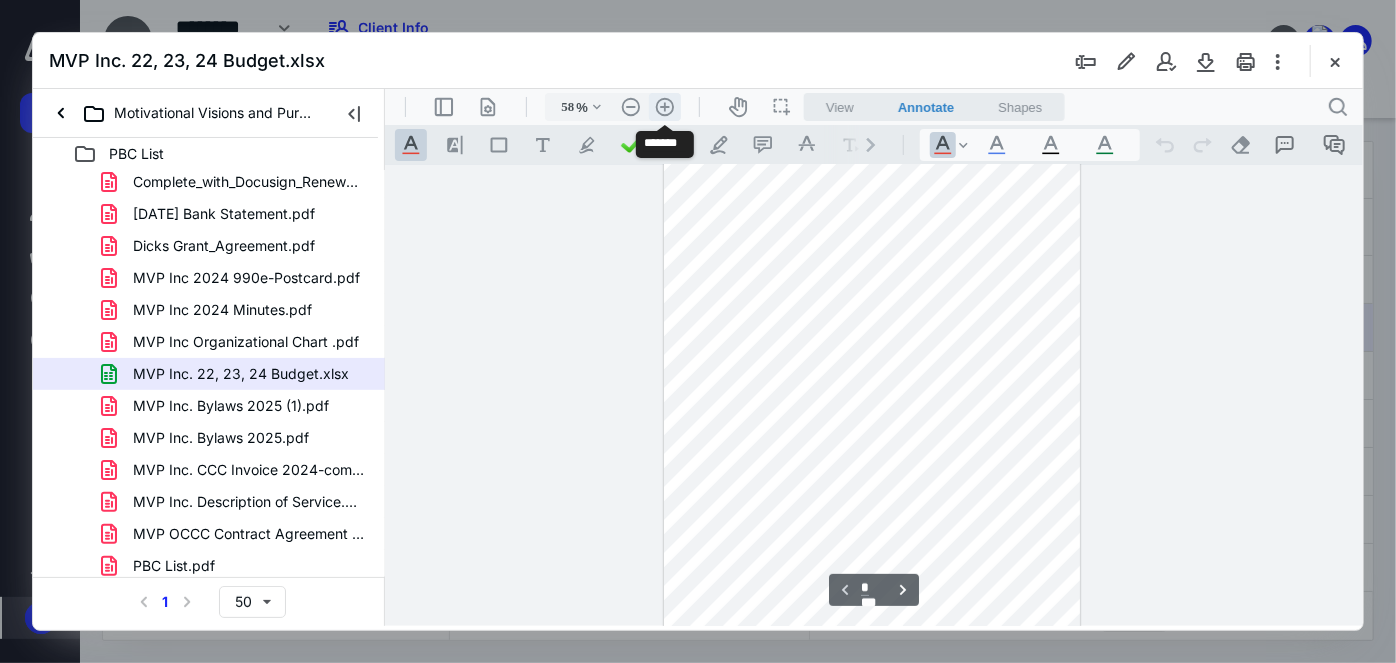 click on ".cls-1{fill:#abb0c4;} icon - header - zoom - in - line" at bounding box center (664, 106) 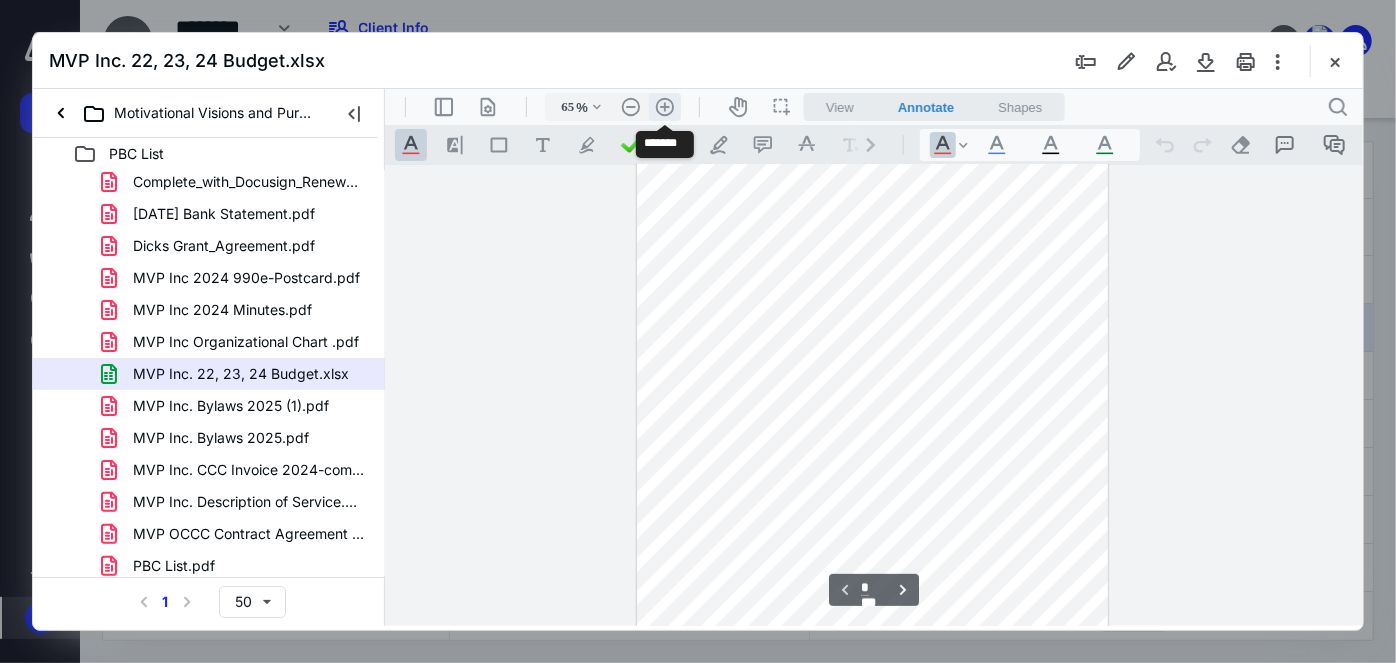 click on ".cls-1{fill:#abb0c4;} icon - header - zoom - in - line" at bounding box center (664, 106) 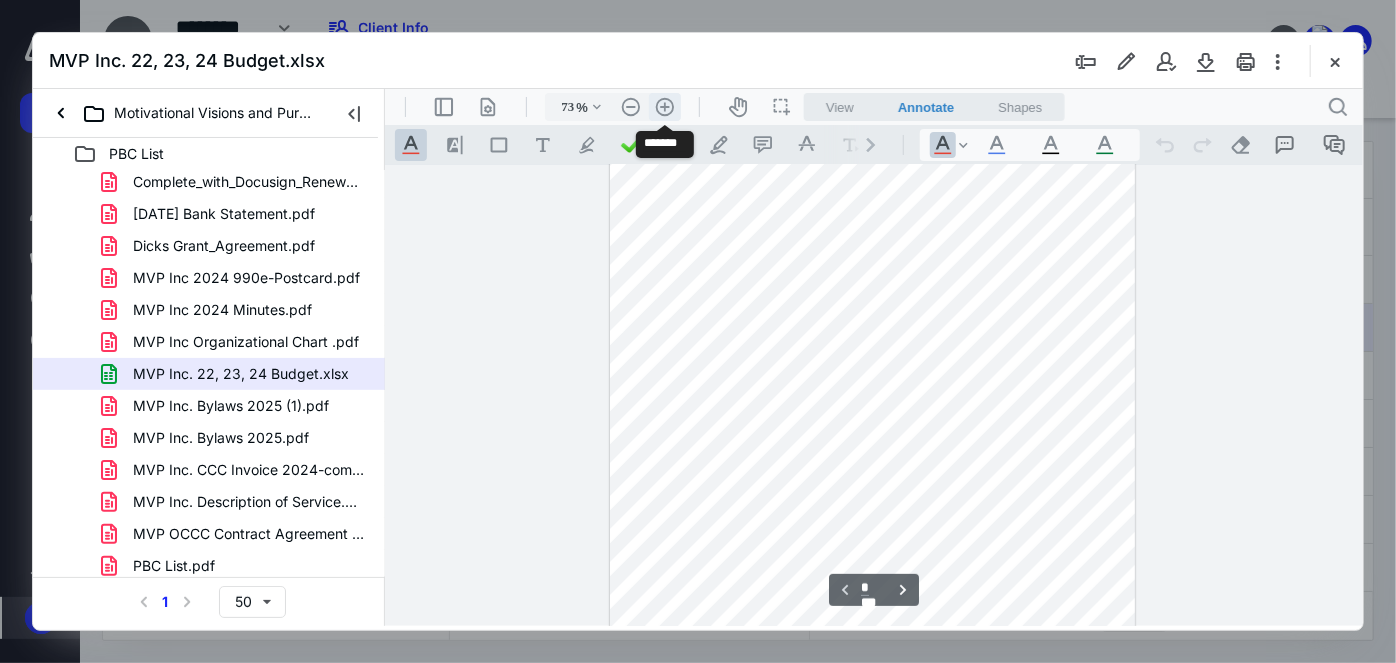 click on ".cls-1{fill:#abb0c4;} icon - header - zoom - in - line" at bounding box center [664, 106] 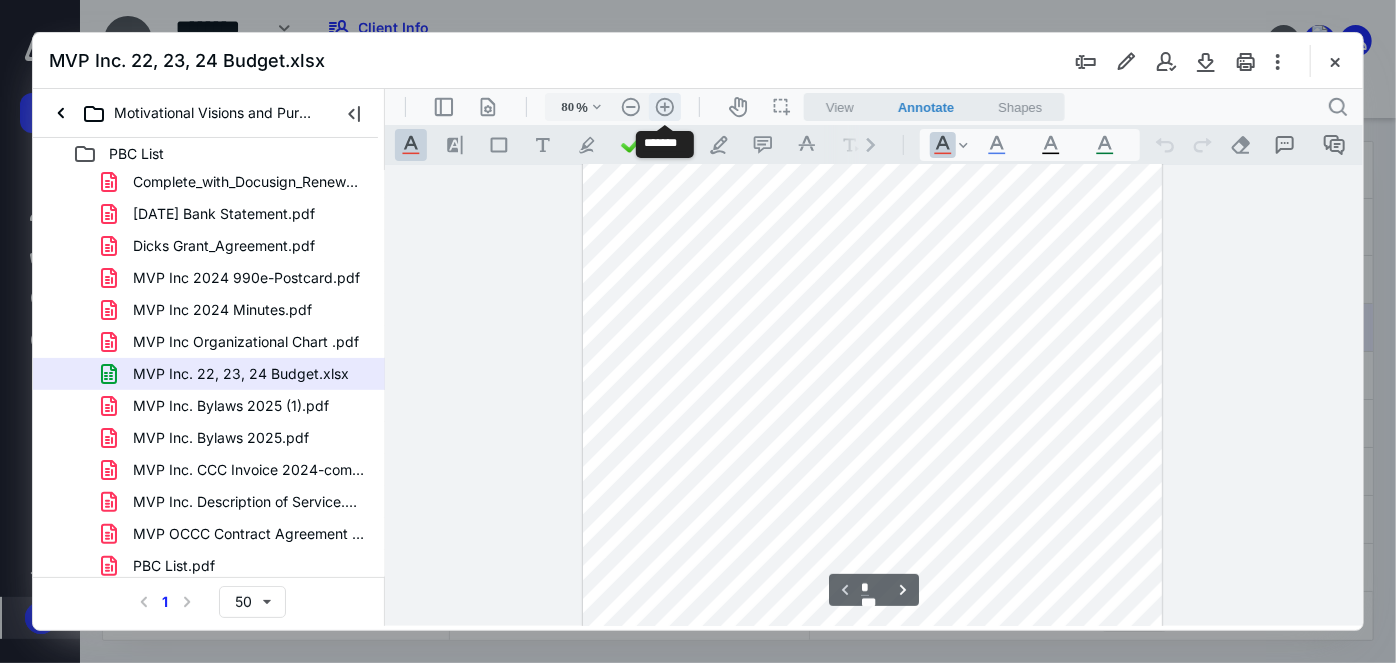 click on ".cls-1{fill:#abb0c4;} icon - header - zoom - in - line" at bounding box center (664, 106) 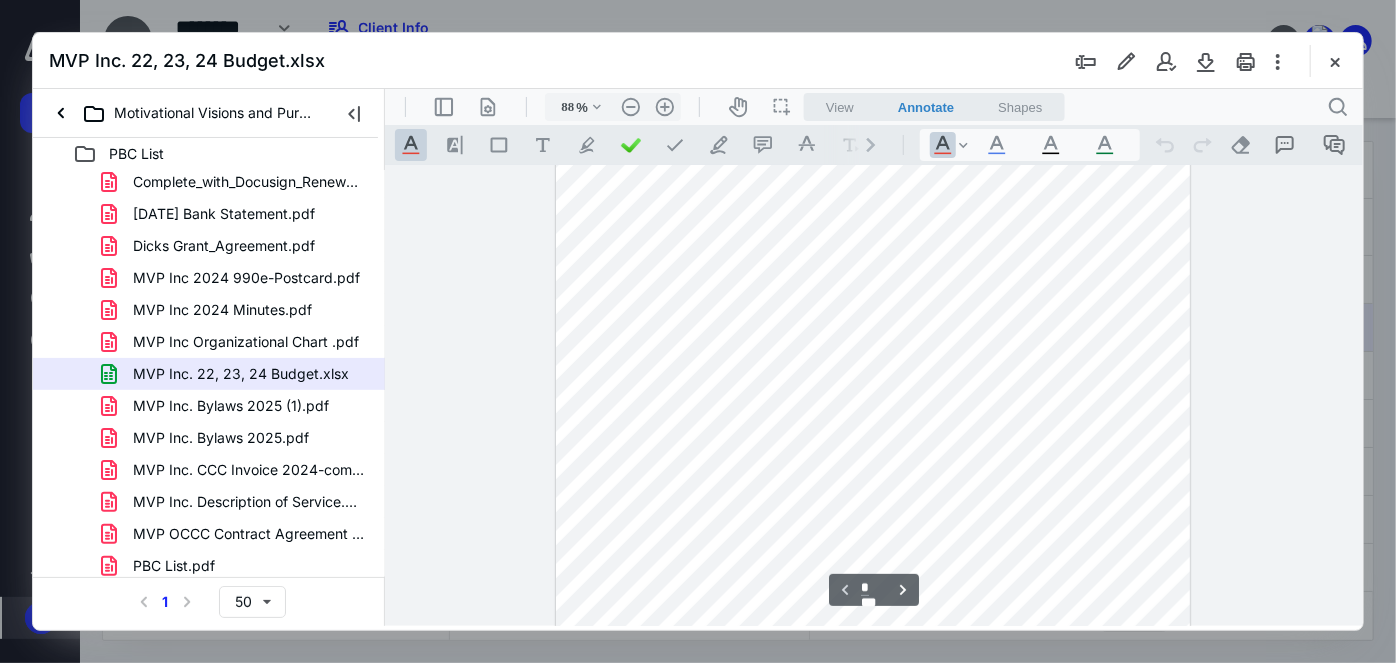 scroll, scrollTop: 251, scrollLeft: 0, axis: vertical 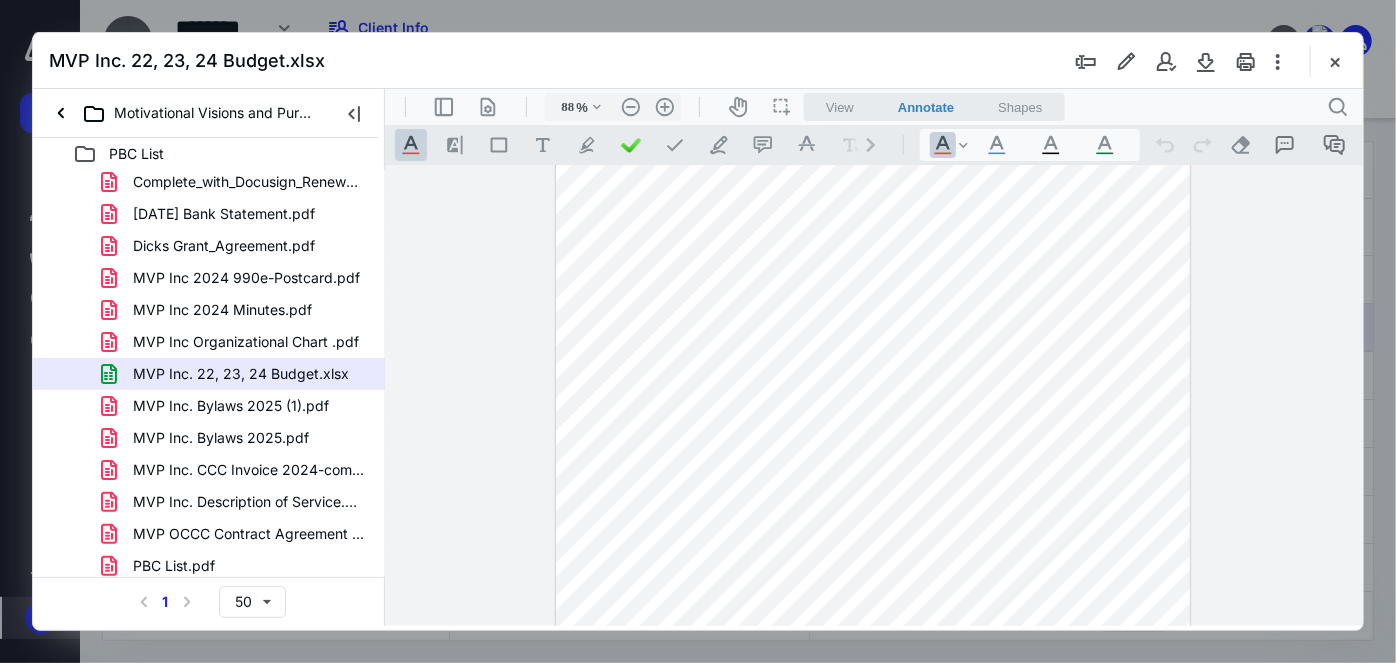 click at bounding box center (871, 298) 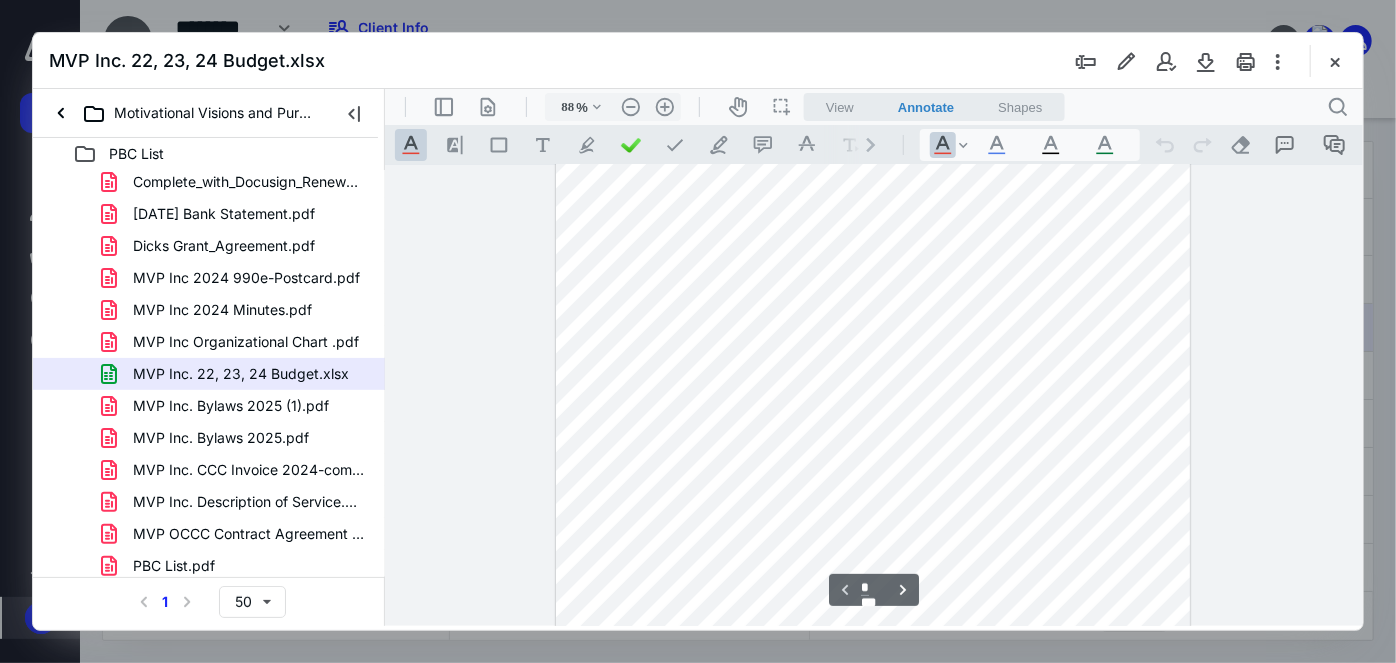 scroll, scrollTop: 0, scrollLeft: 0, axis: both 